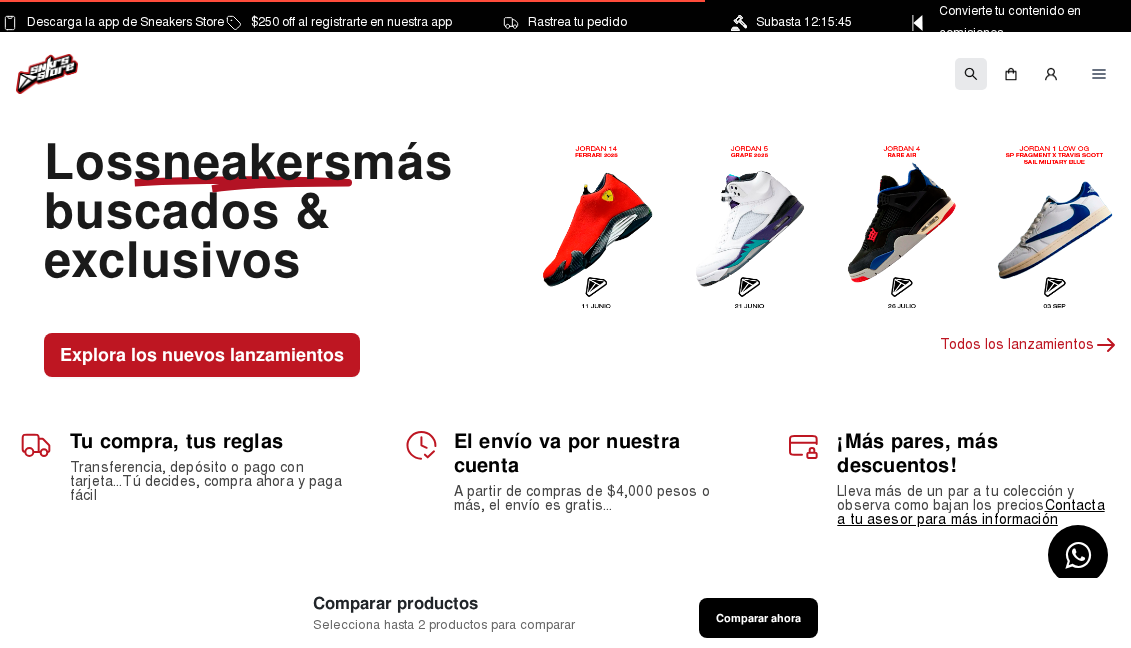click 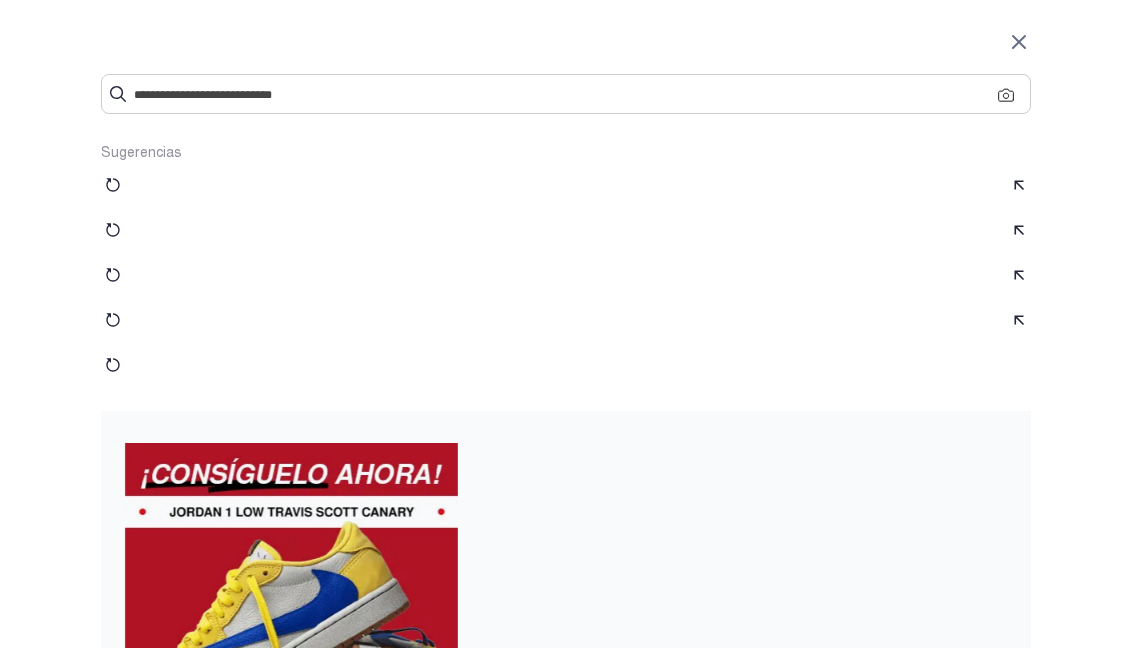 scroll, scrollTop: 0, scrollLeft: 0, axis: both 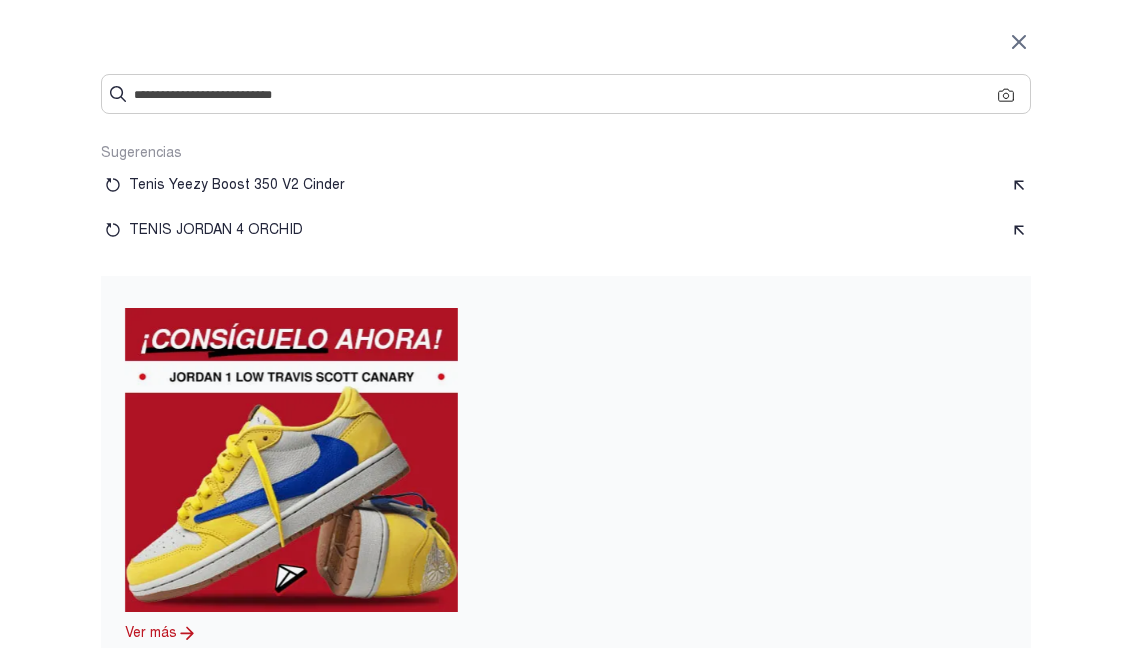 click at bounding box center (566, 94) 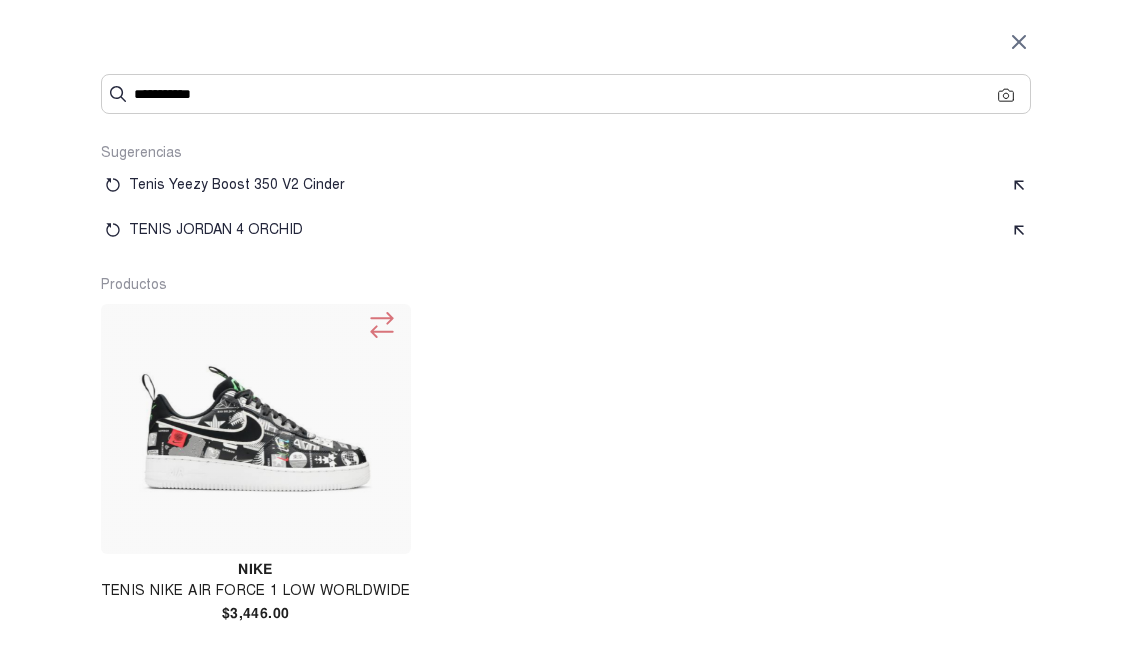 drag, startPoint x: 228, startPoint y: 103, endPoint x: 133, endPoint y: 111, distance: 95.33625 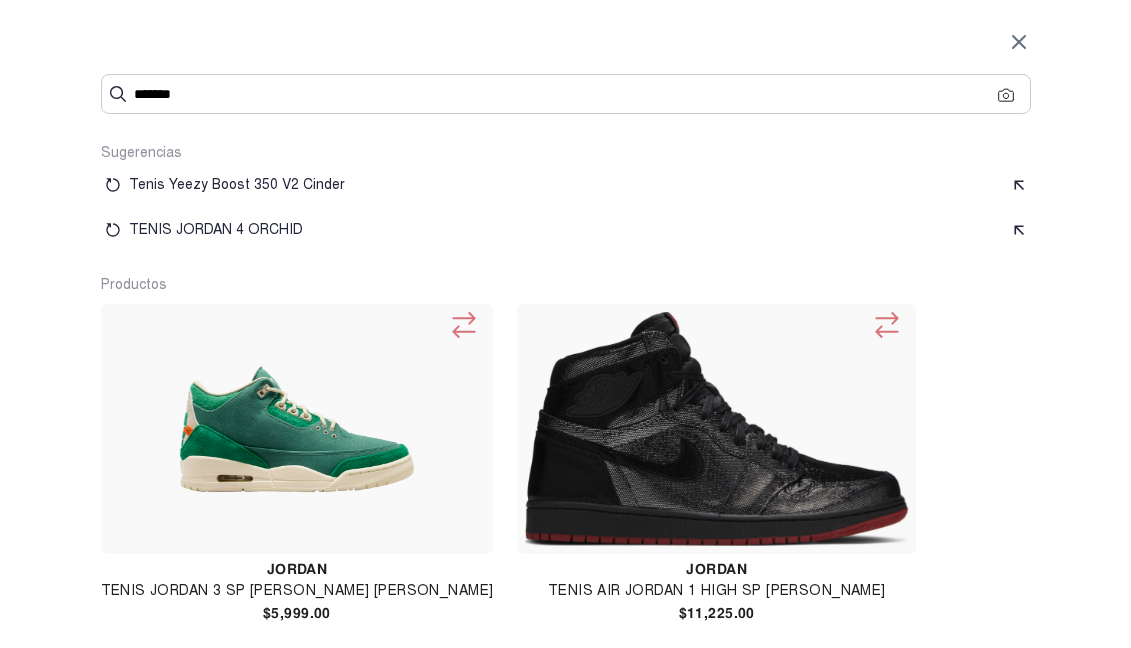 click on "****" at bounding box center [566, 94] 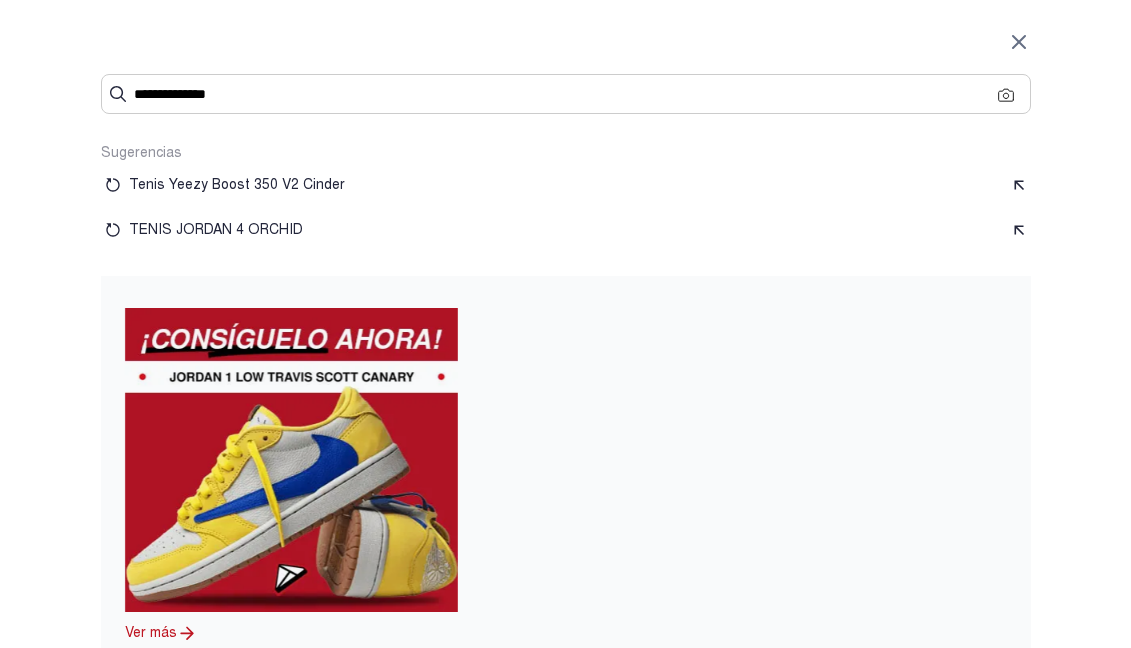 click on "**********" at bounding box center [566, 94] 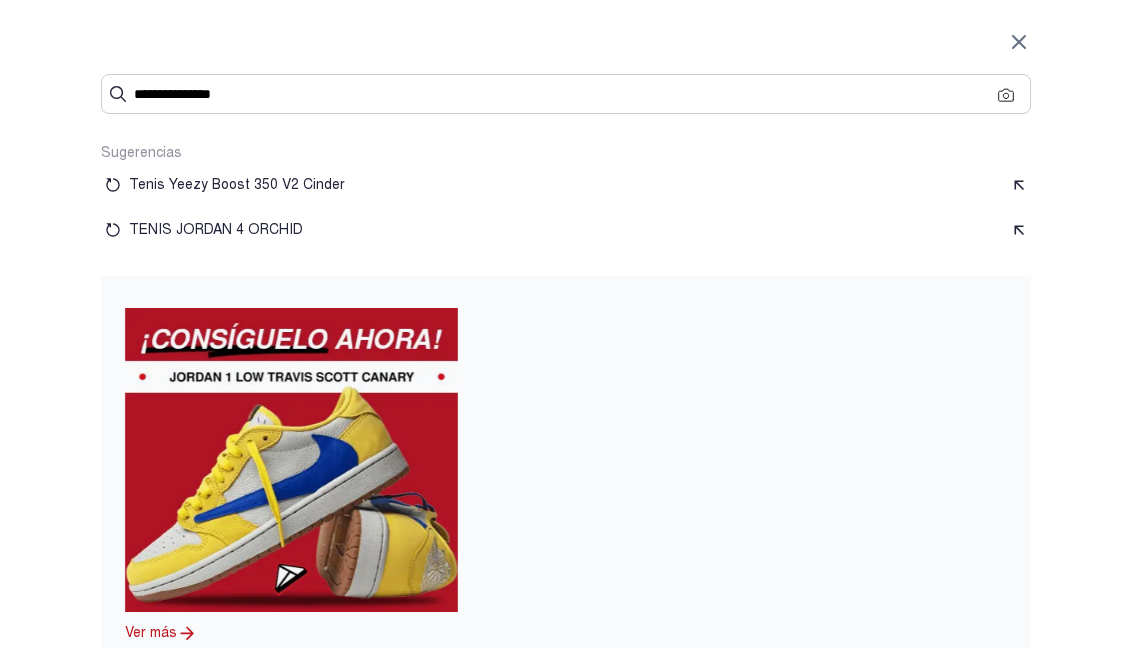 drag, startPoint x: 190, startPoint y: 91, endPoint x: 250, endPoint y: 94, distance: 60.074955 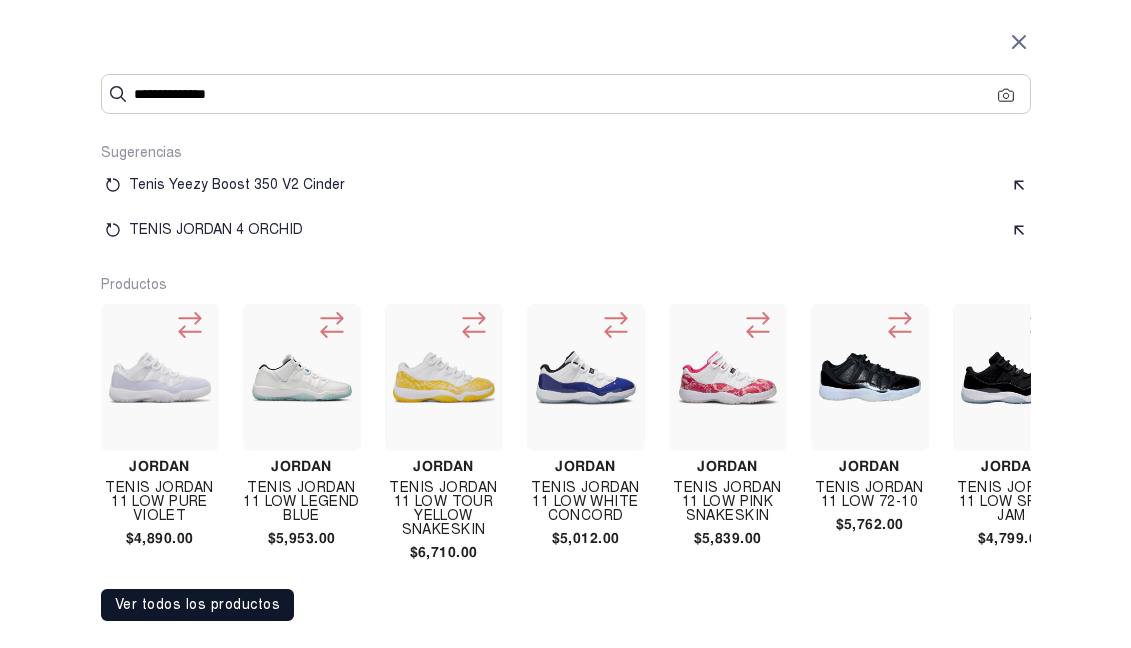 scroll, scrollTop: 3, scrollLeft: 0, axis: vertical 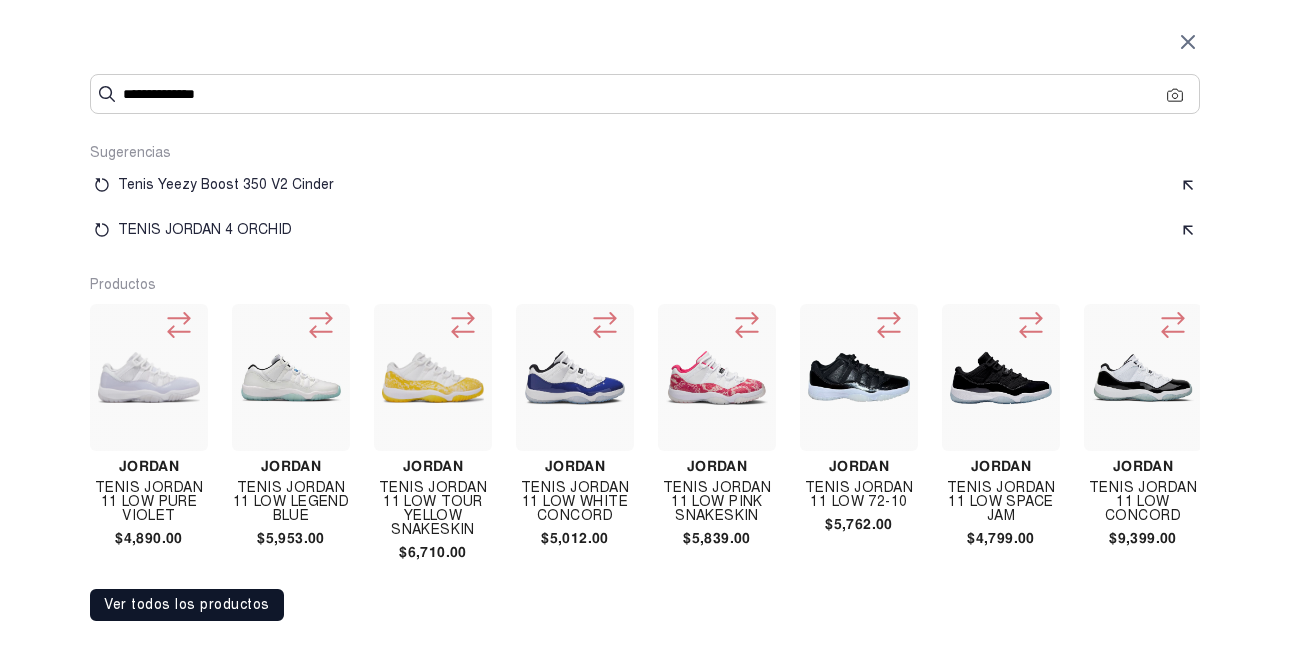 type on "**********" 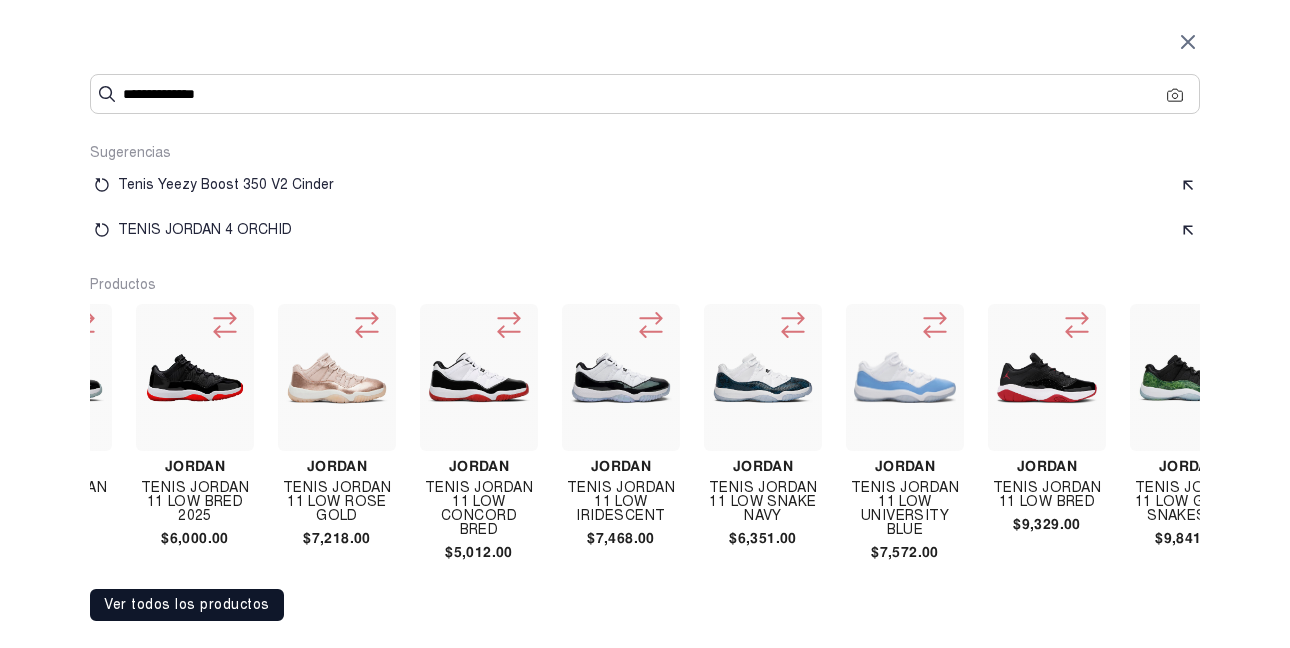 scroll, scrollTop: 0, scrollLeft: 1112, axis: horizontal 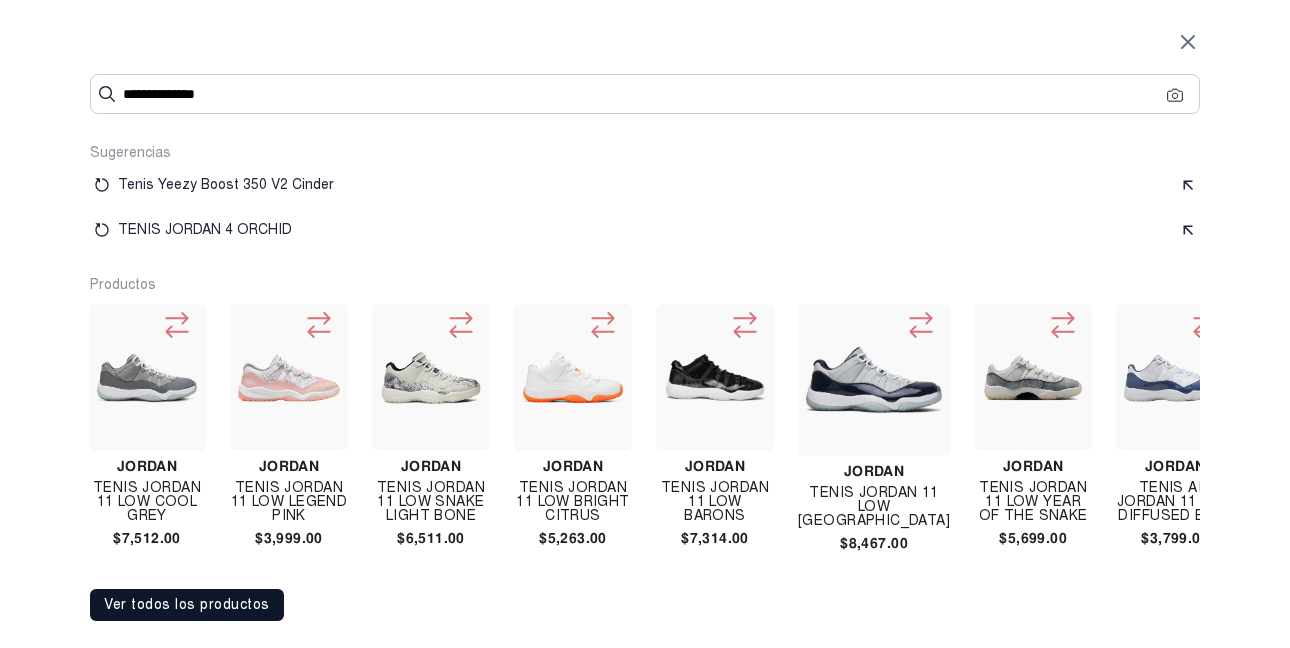 drag, startPoint x: 203, startPoint y: 86, endPoint x: 108, endPoint y: 106, distance: 97.082436 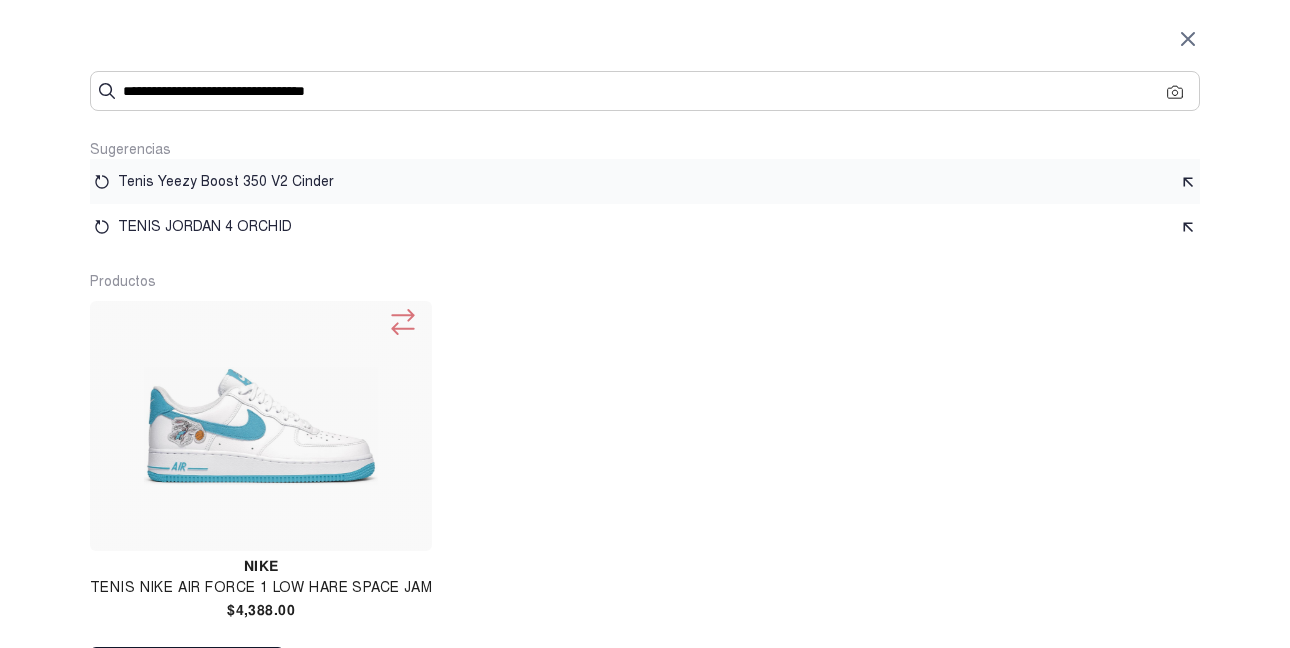 scroll, scrollTop: 0, scrollLeft: 0, axis: both 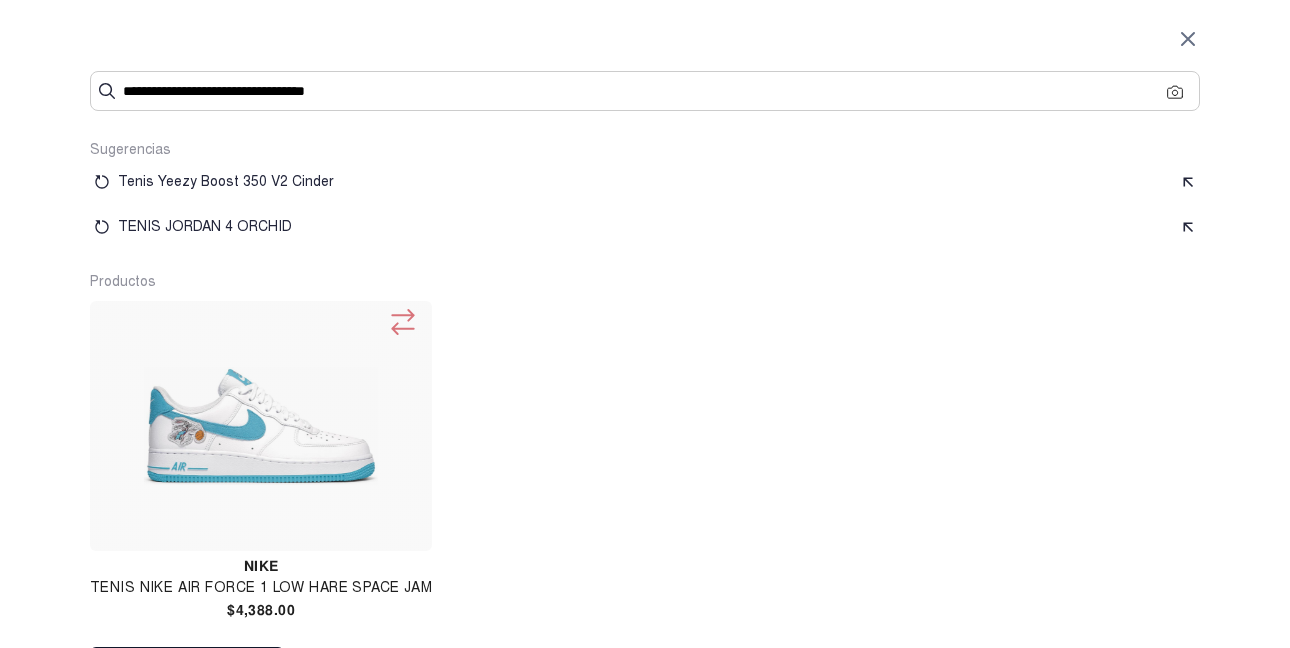 type on "**********" 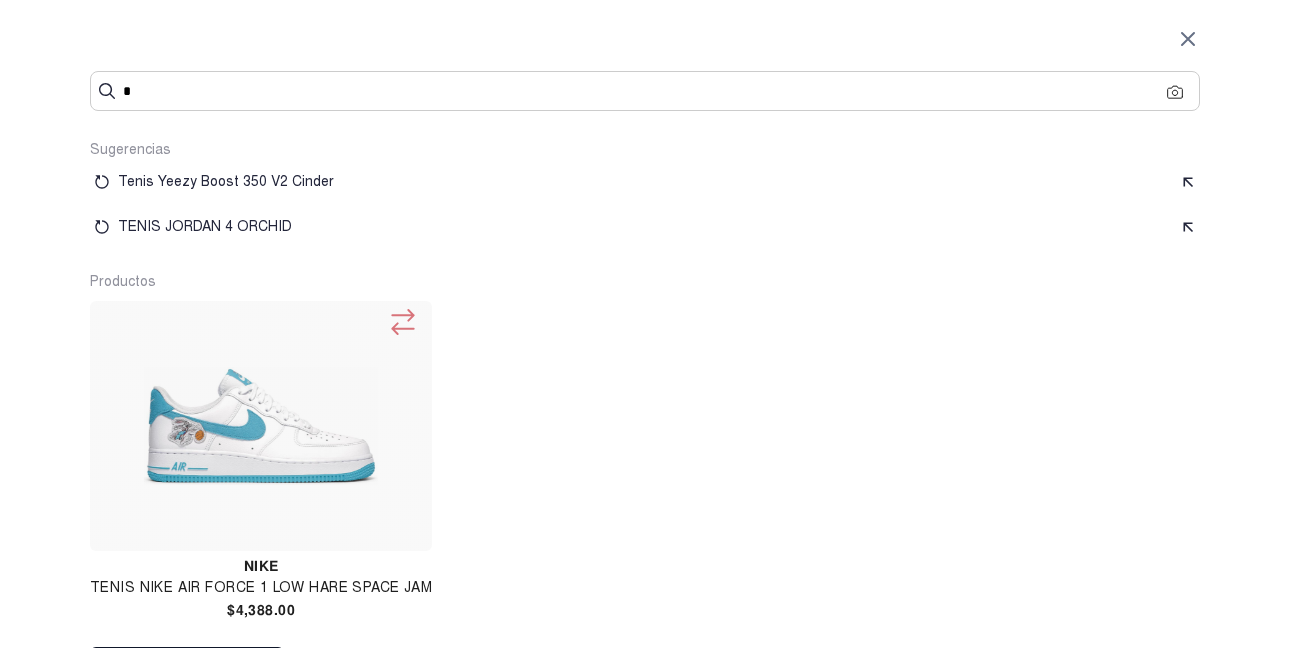 type on "**" 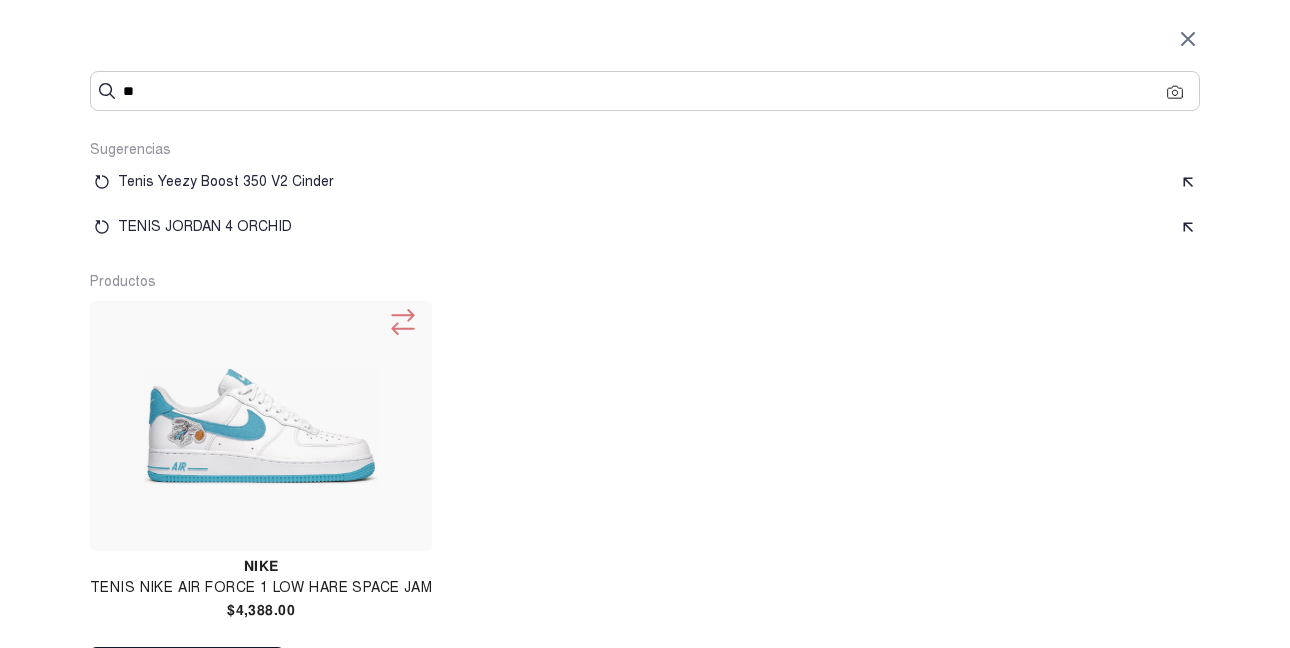 type on "***" 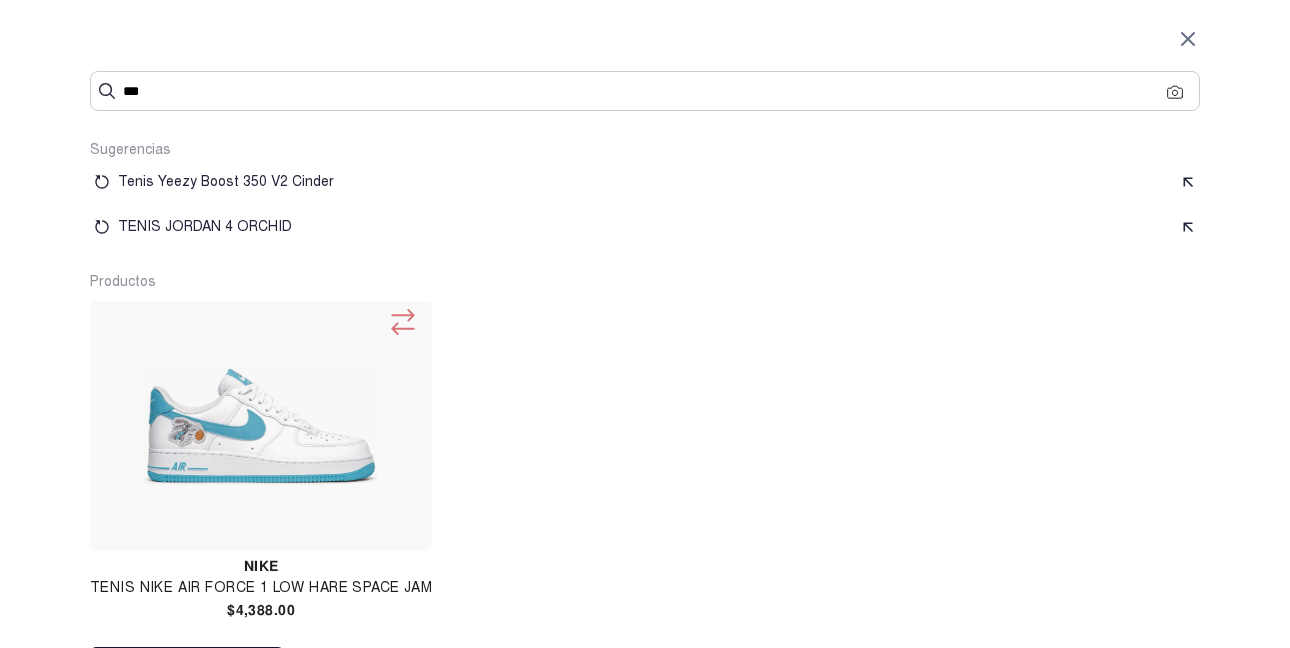 type on "****" 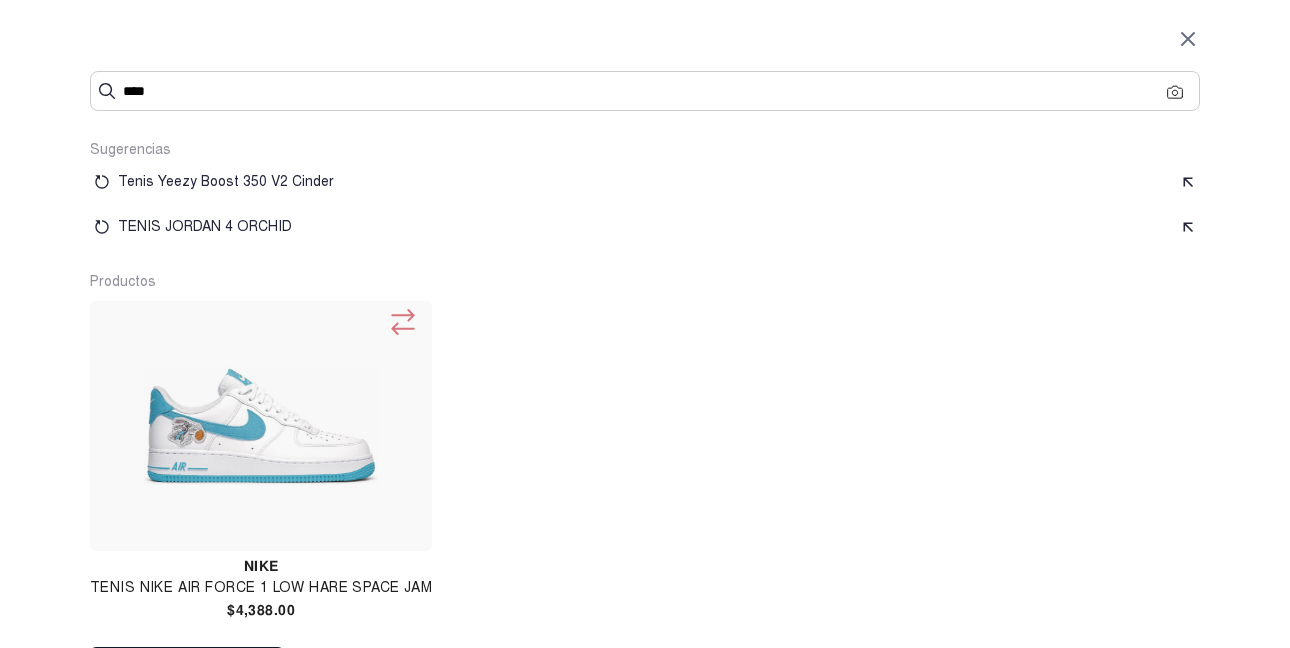 type on "*****" 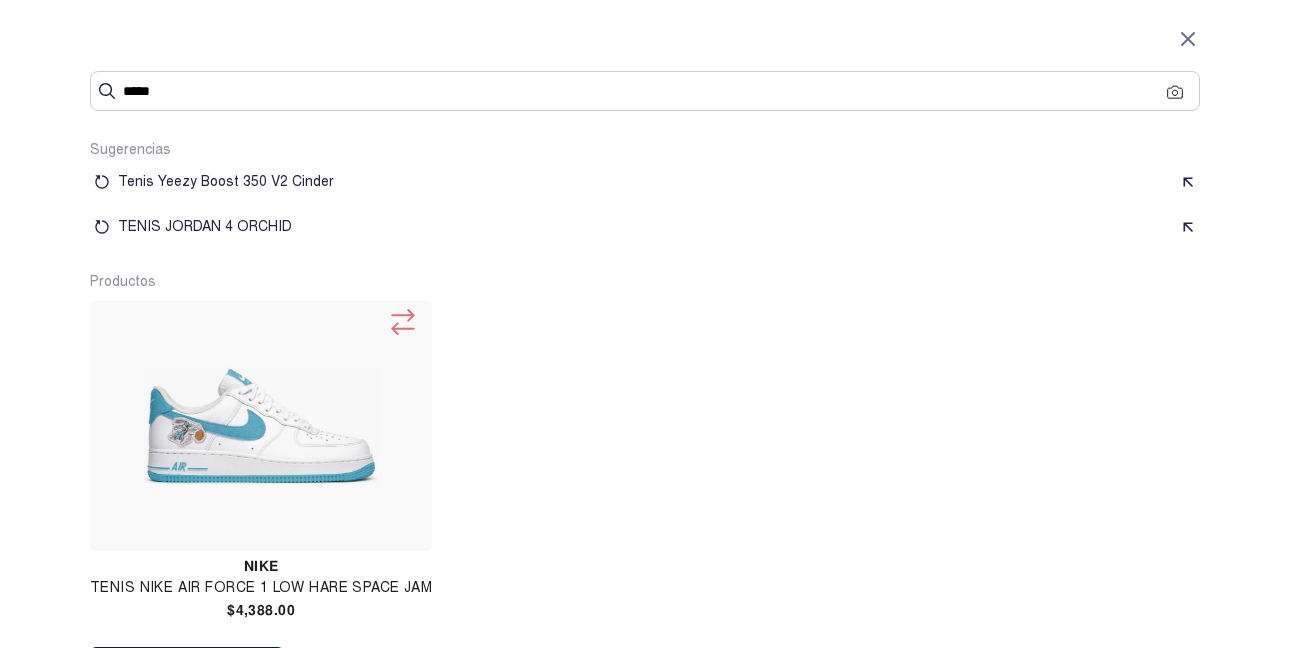 type on "******" 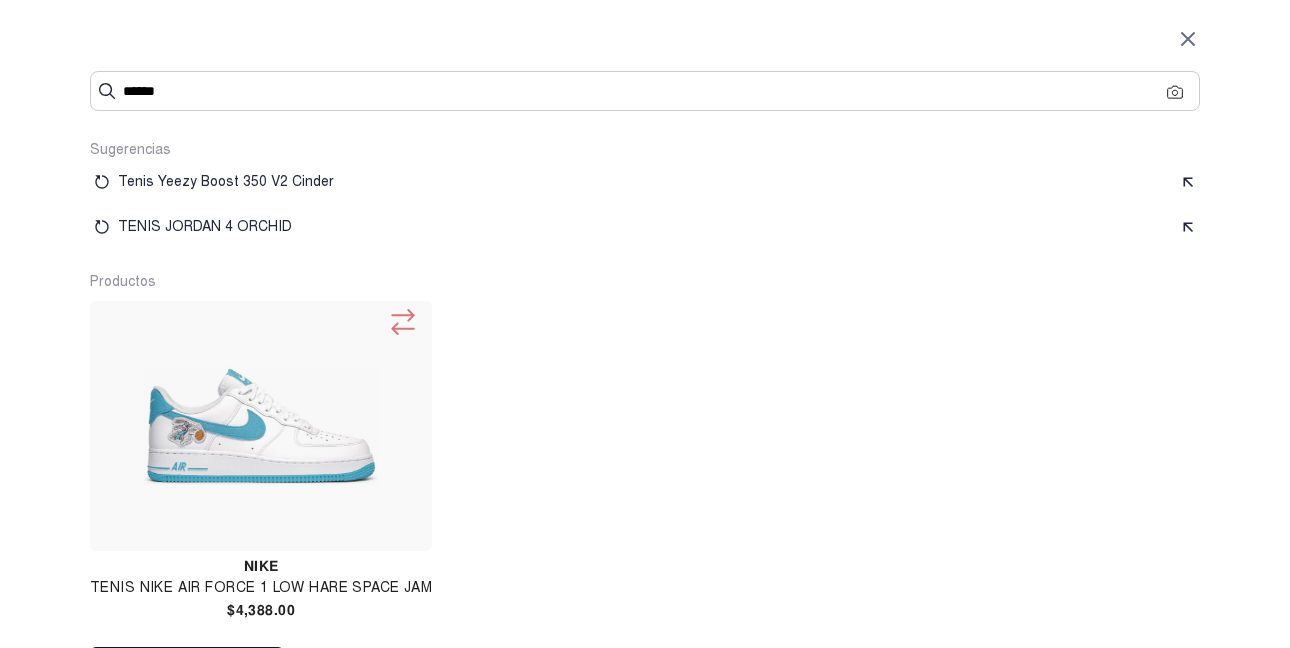 type on "******" 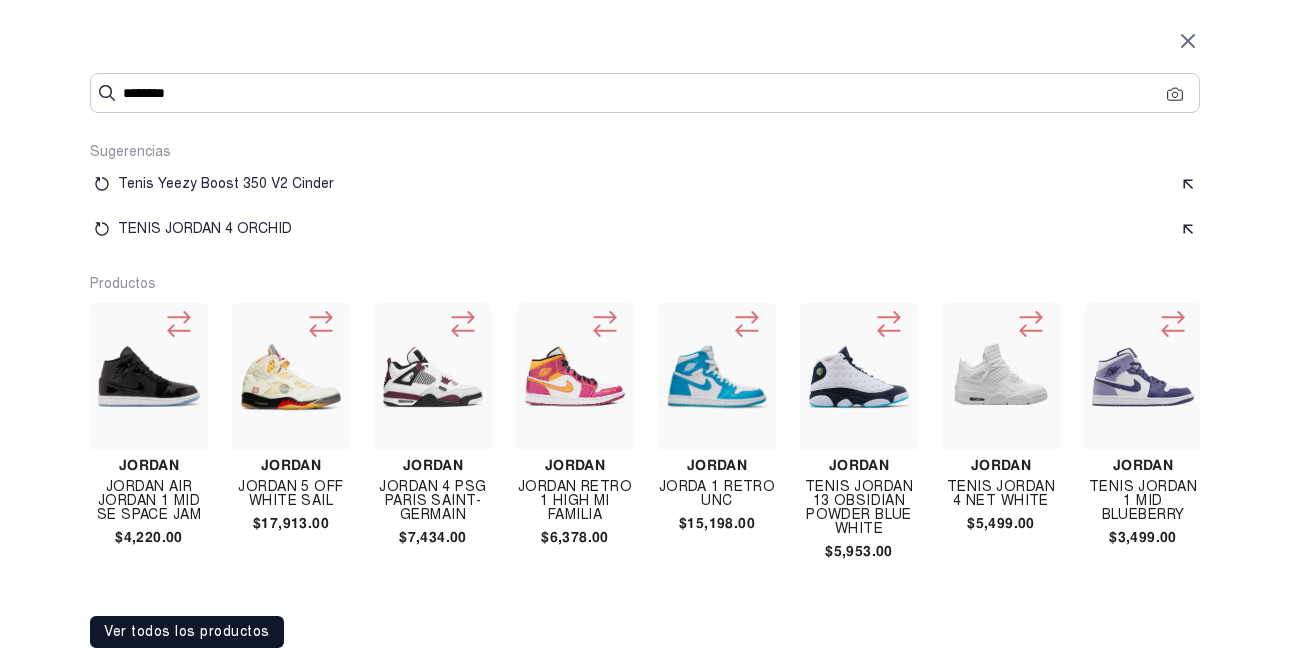 type on "*********" 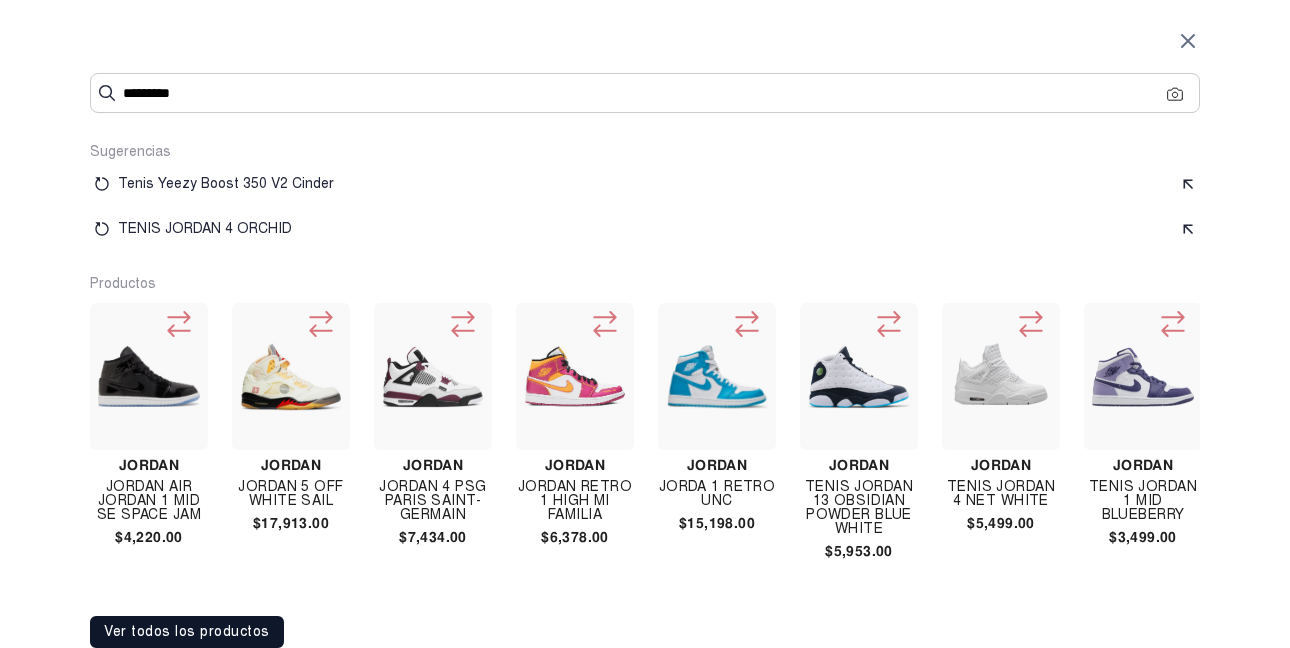 type on "*********" 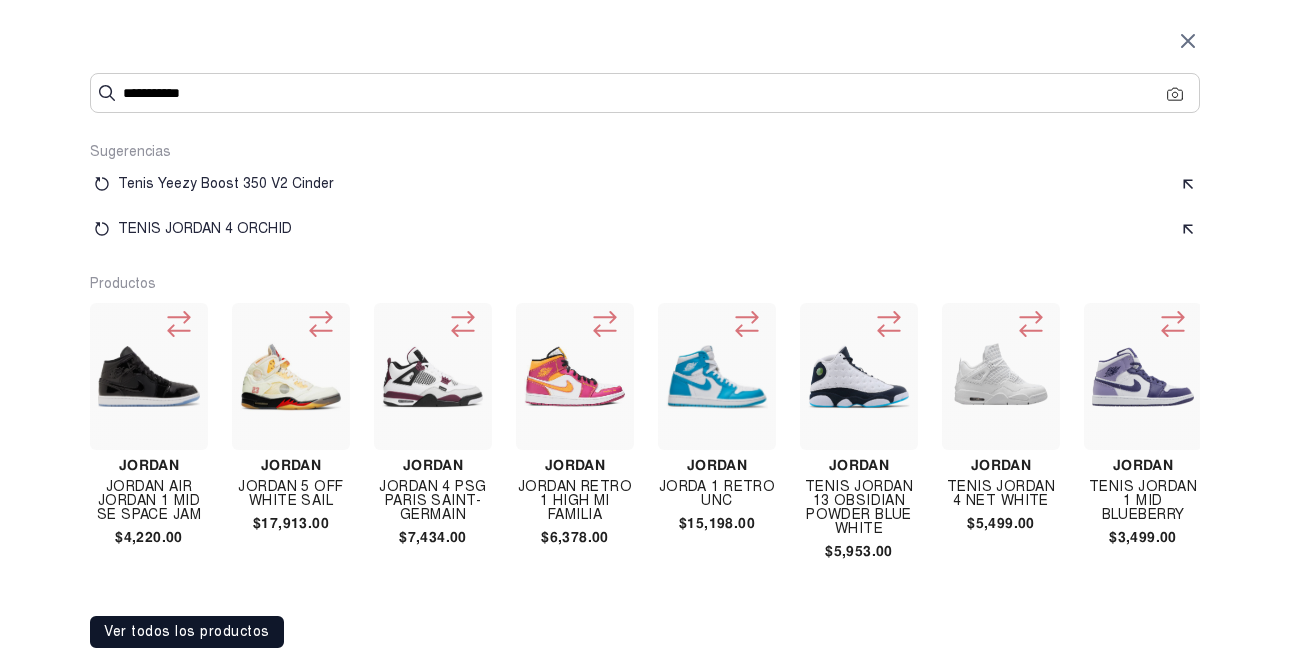 type on "**********" 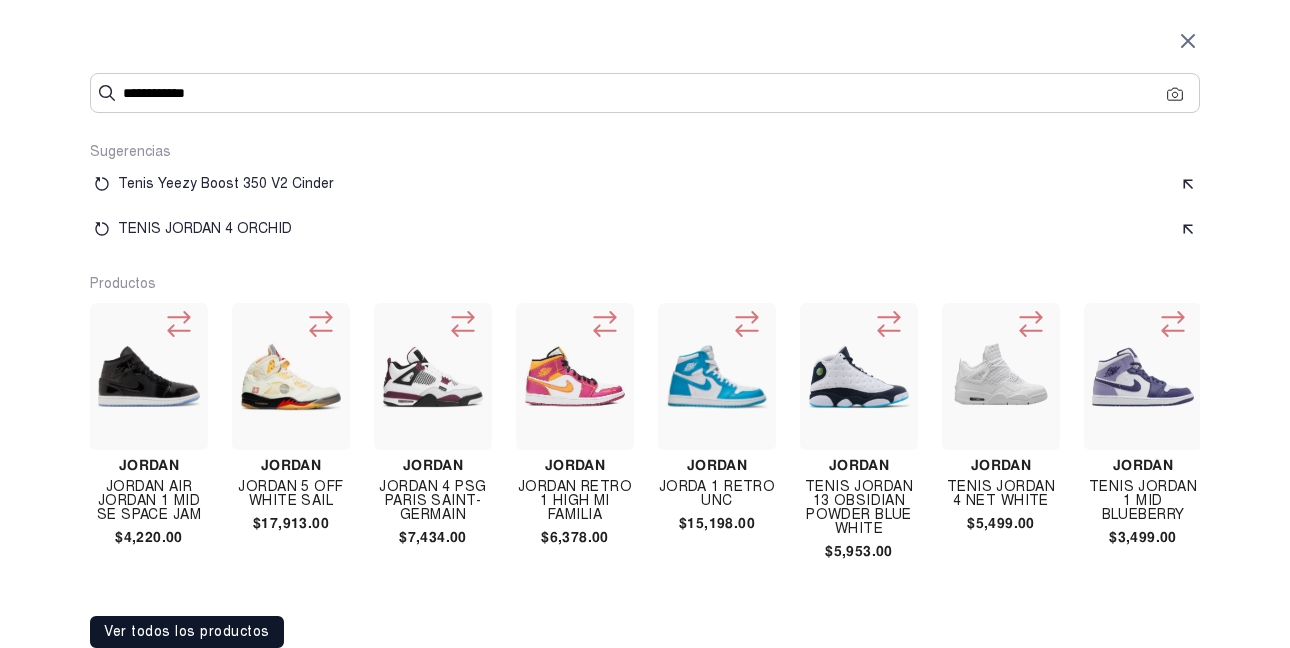 type on "**********" 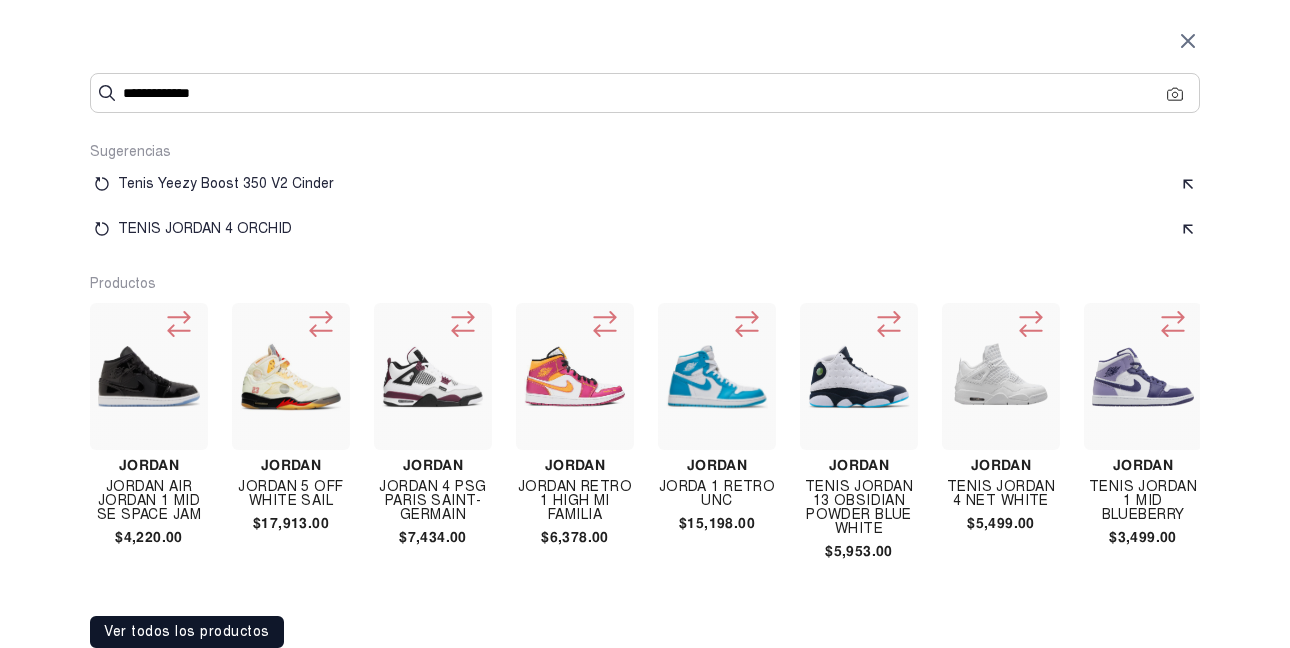 type on "**********" 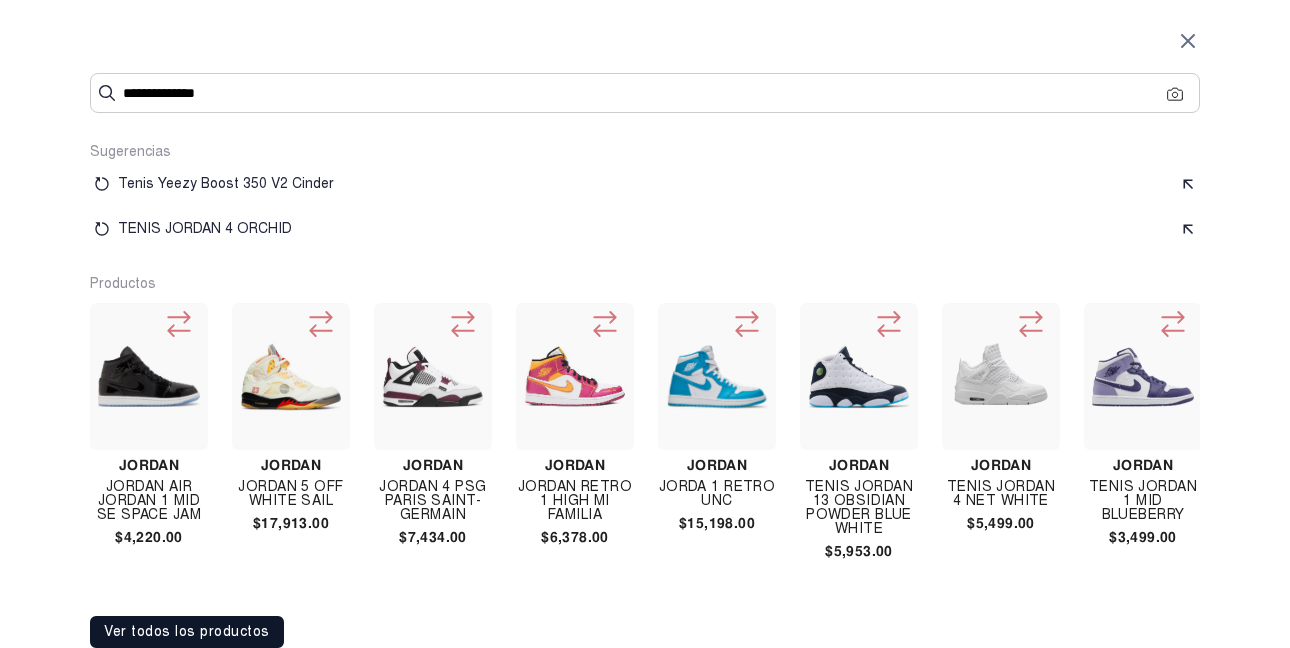 type on "**********" 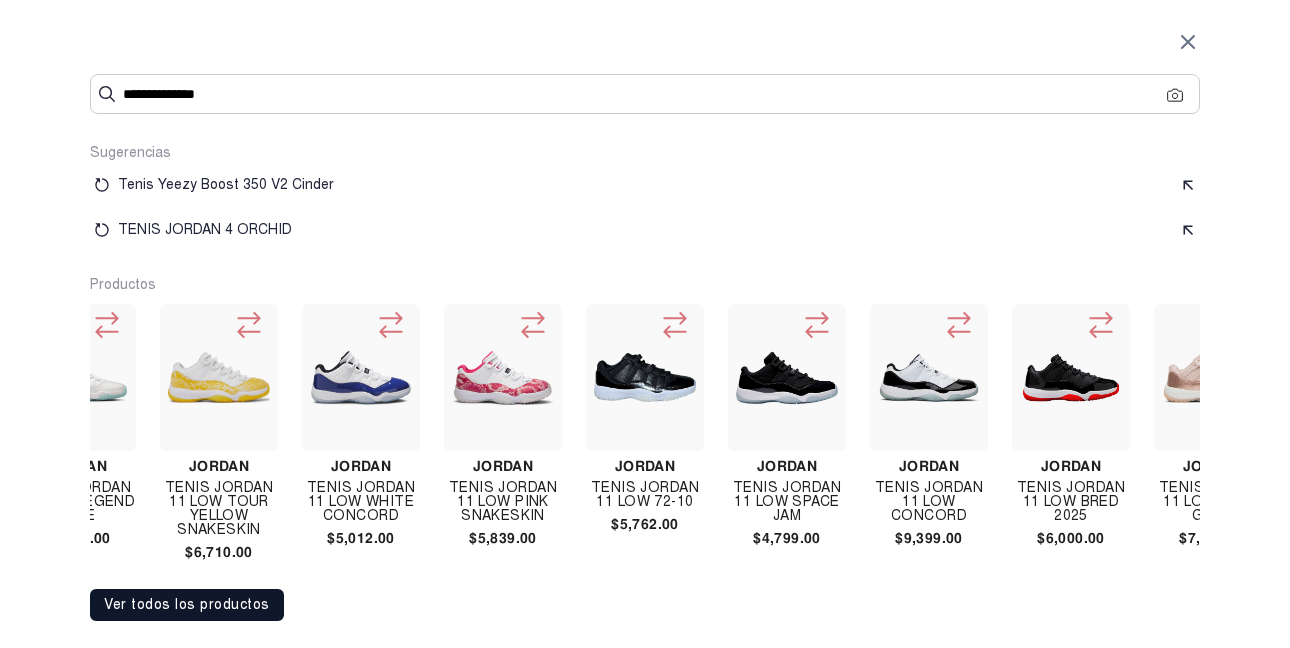 scroll, scrollTop: 0, scrollLeft: 243, axis: horizontal 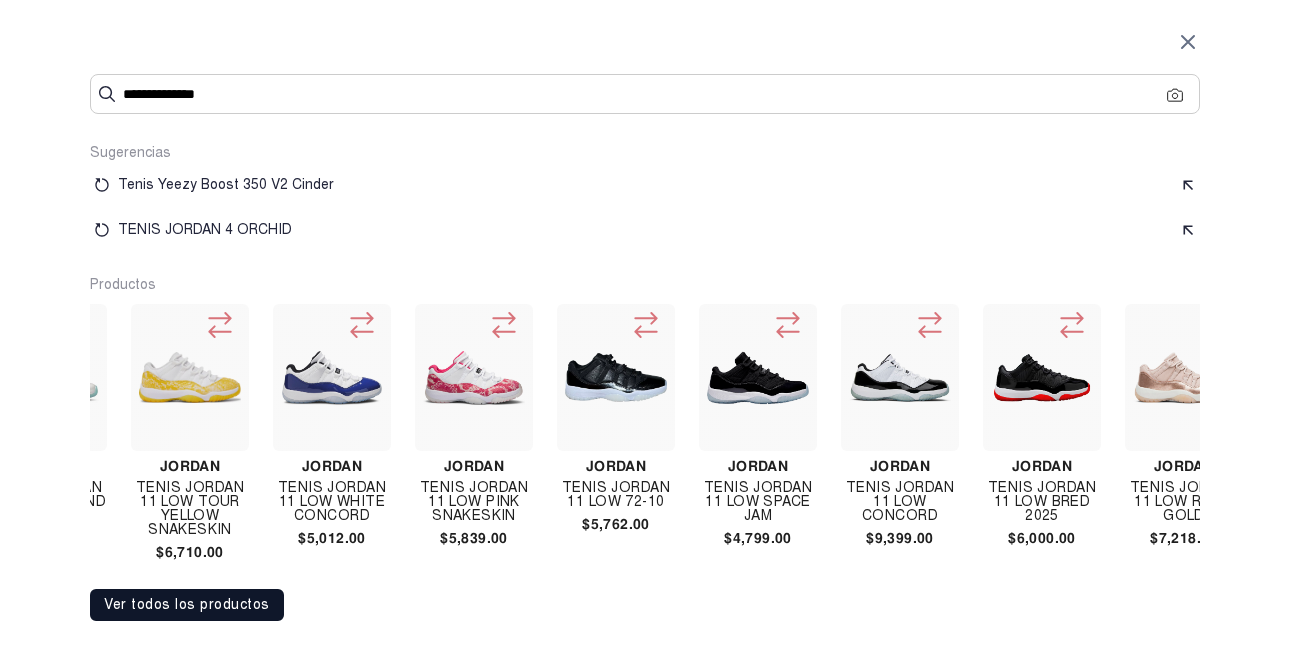 type on "**********" 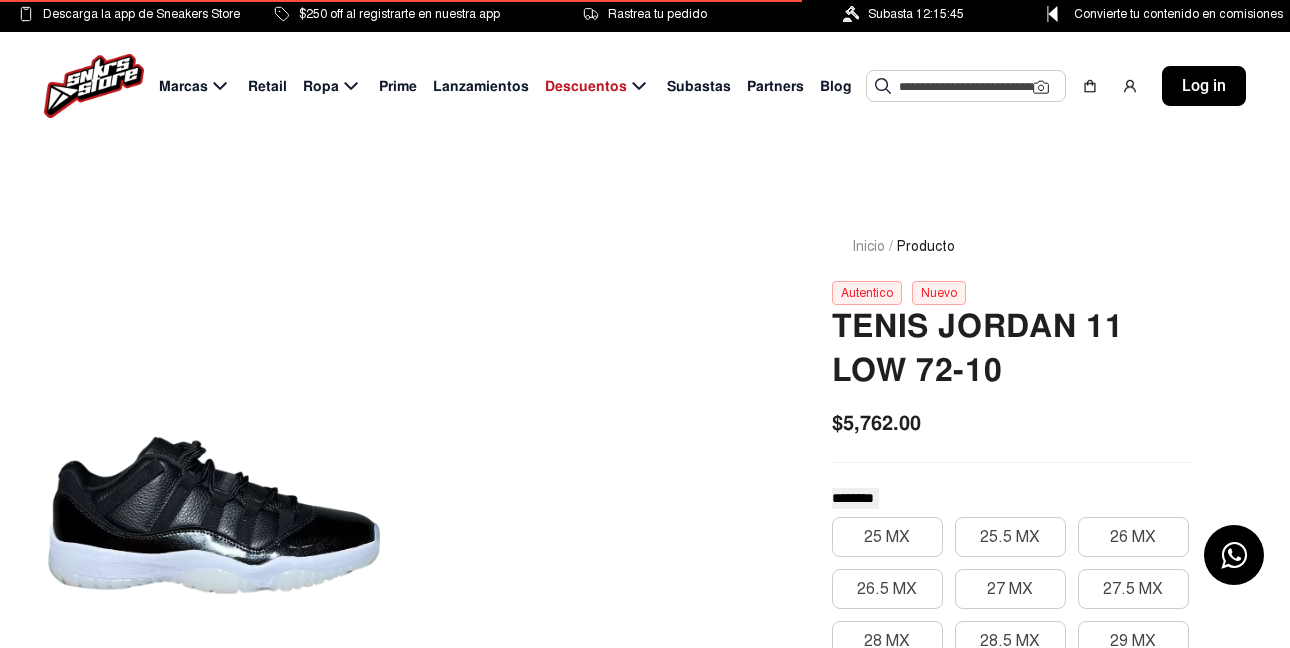 scroll, scrollTop: 0, scrollLeft: 0, axis: both 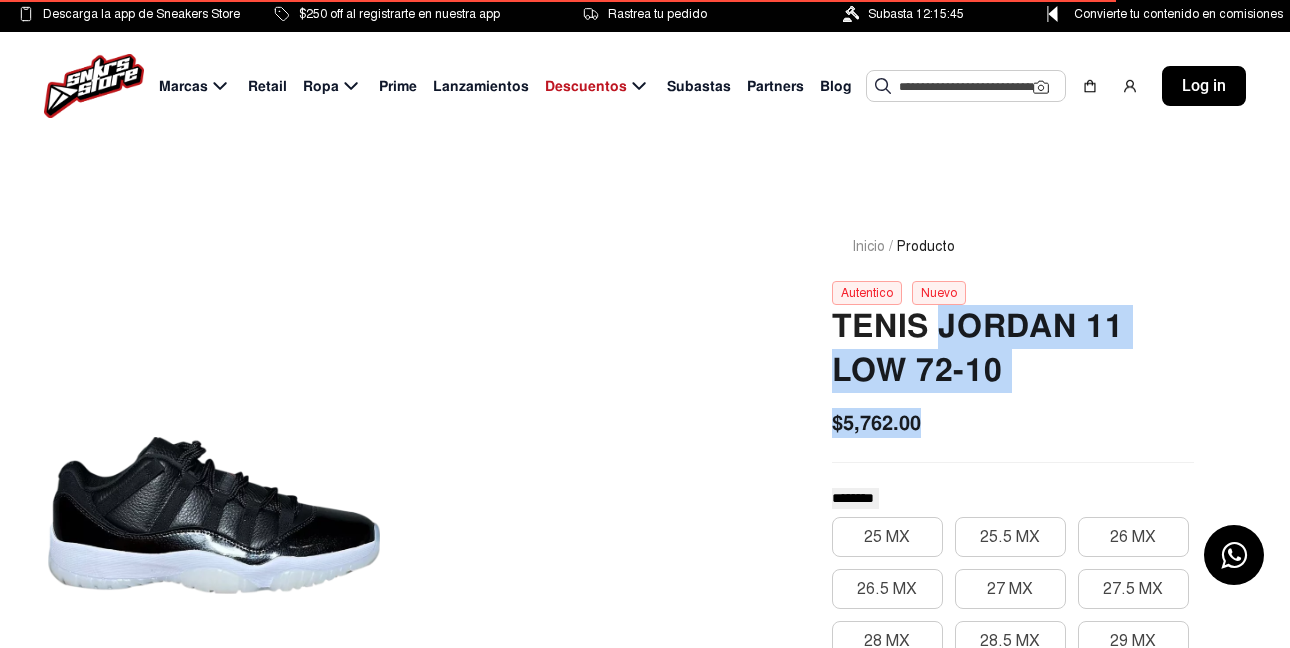 drag, startPoint x: 941, startPoint y: 323, endPoint x: 926, endPoint y: 414, distance: 92.22798 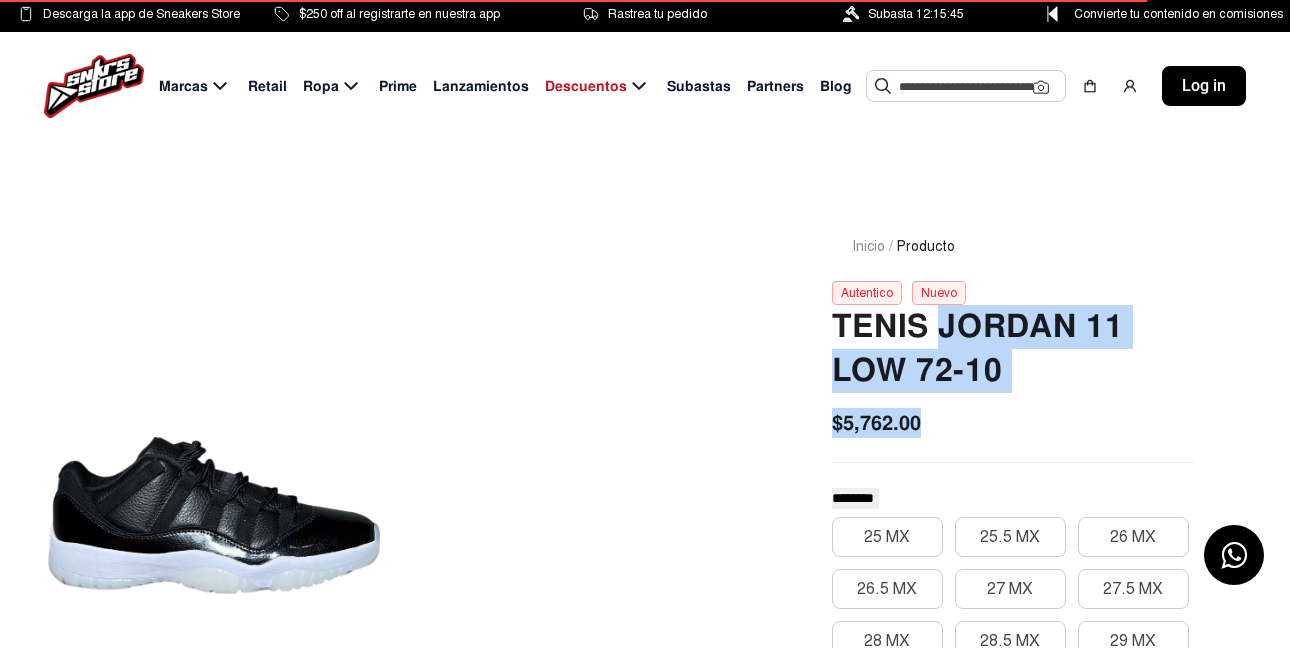 copy on "Jordan 11 Low 72-10 $5,762.00" 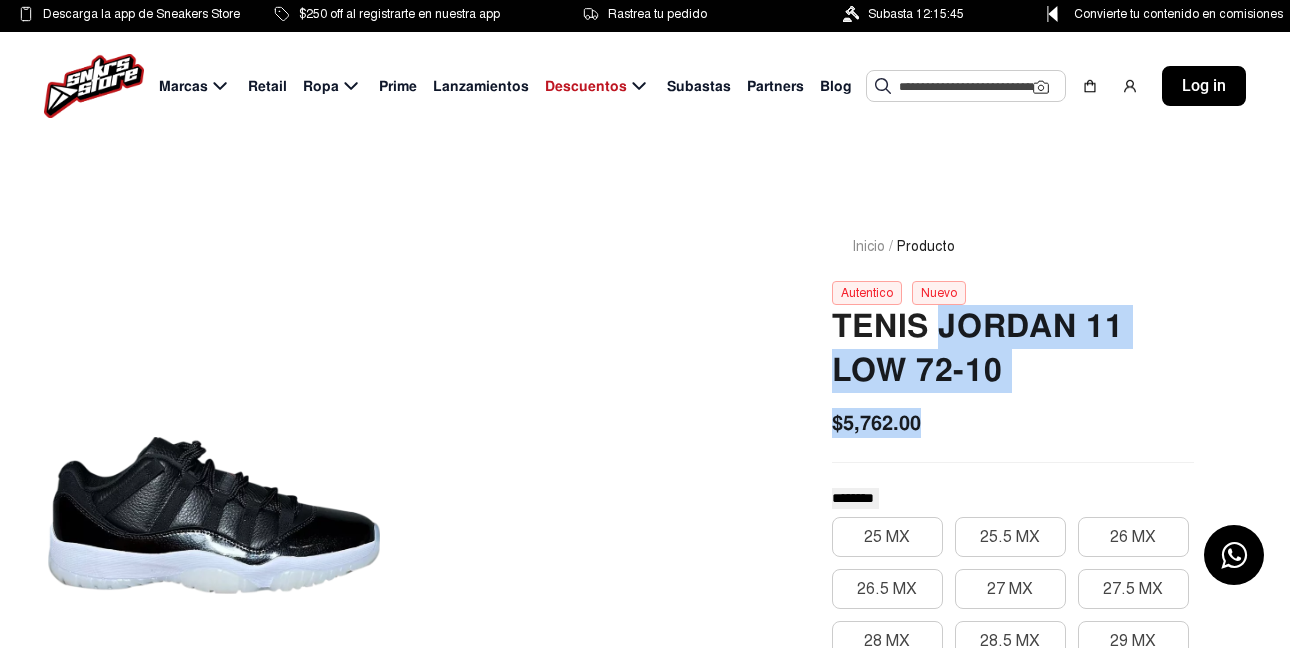 click 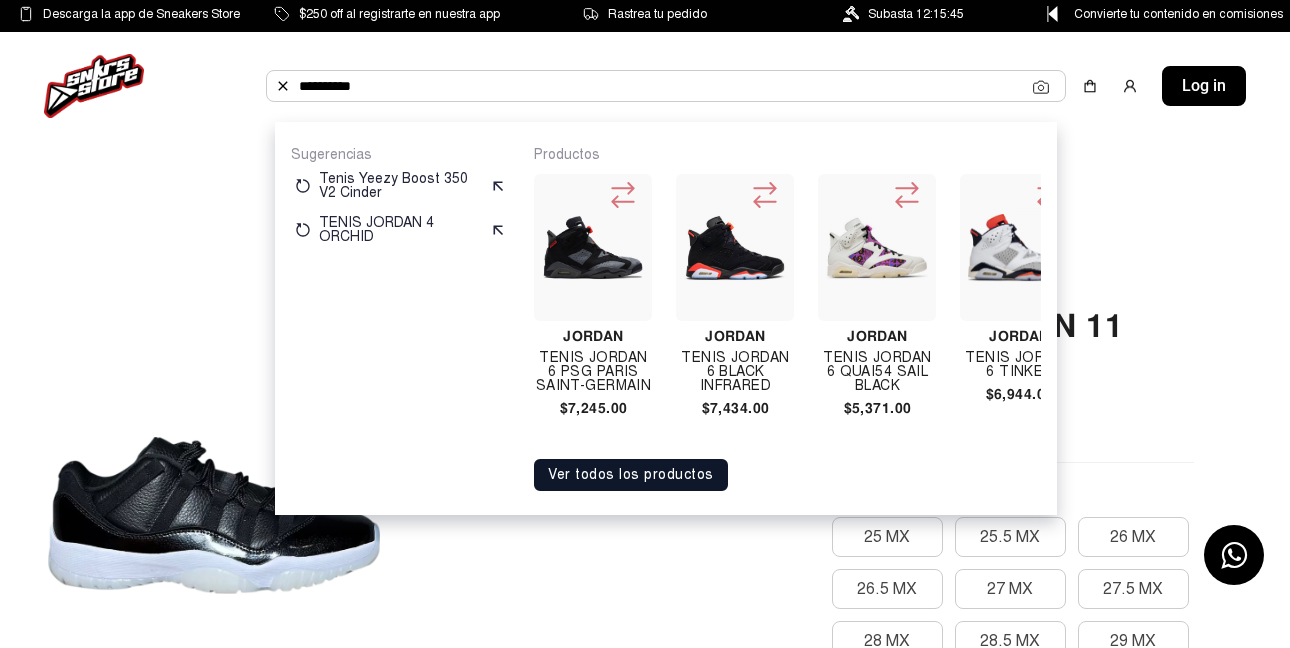 drag, startPoint x: 372, startPoint y: 86, endPoint x: 301, endPoint y: 92, distance: 71.25307 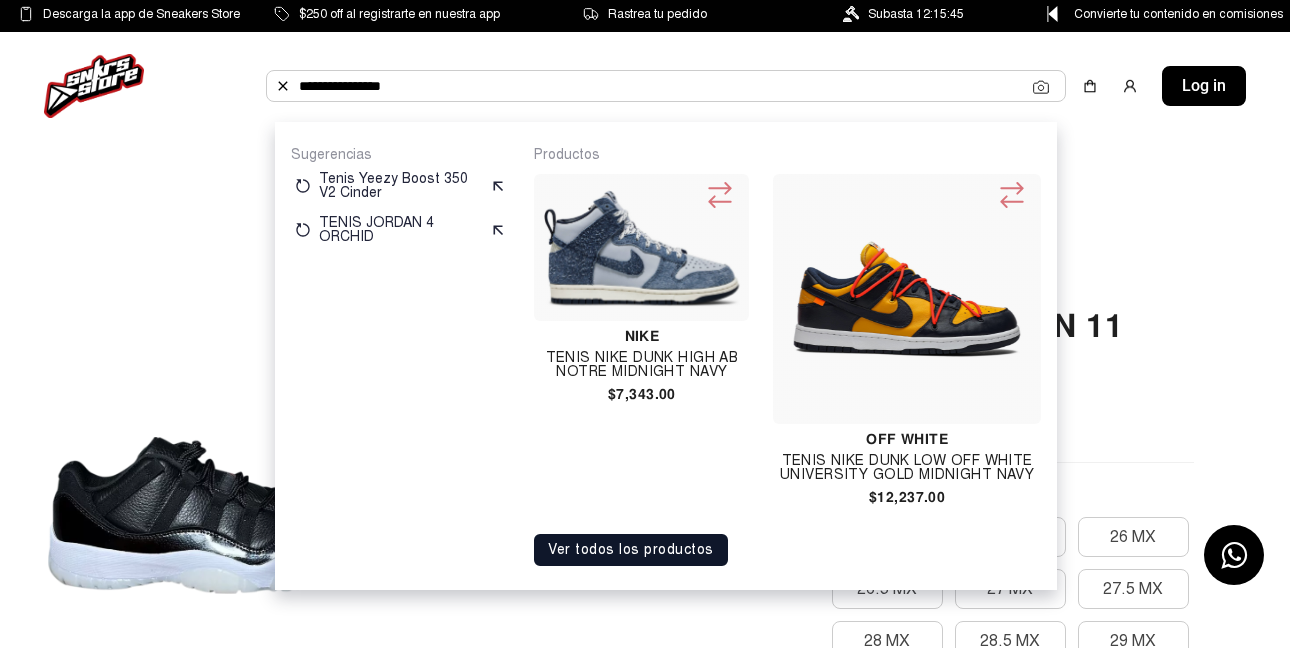 drag, startPoint x: 424, startPoint y: 90, endPoint x: 299, endPoint y: 95, distance: 125.09996 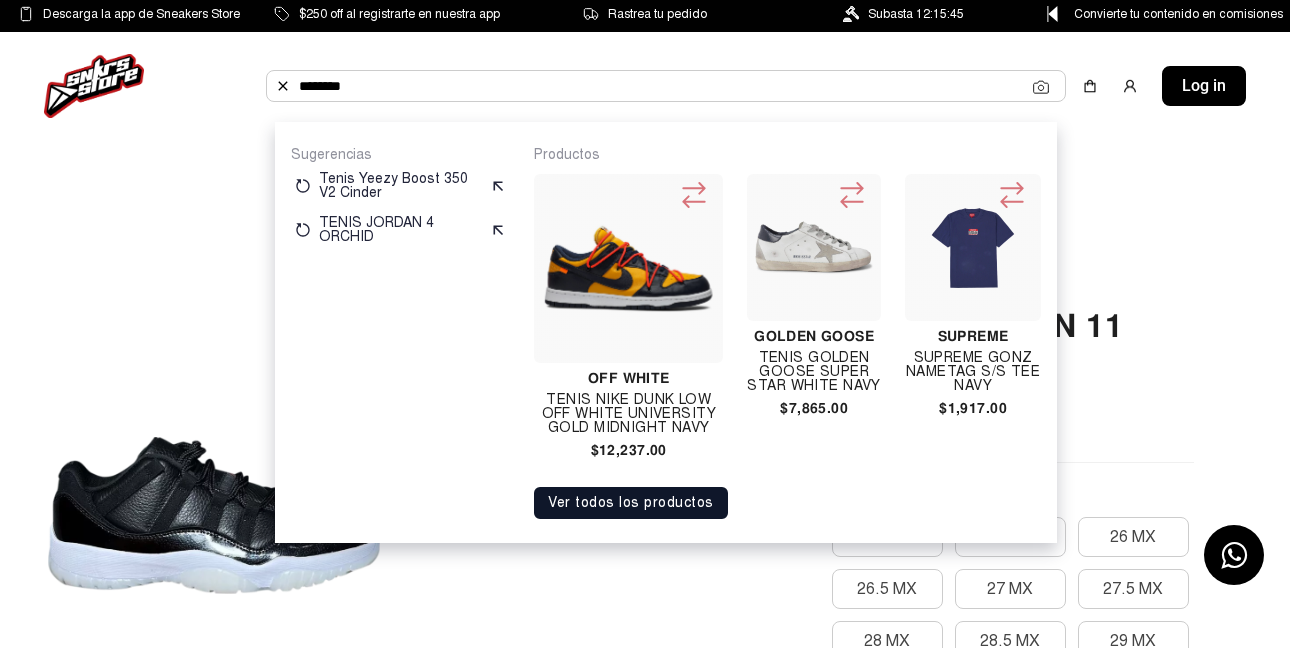 click on "********" 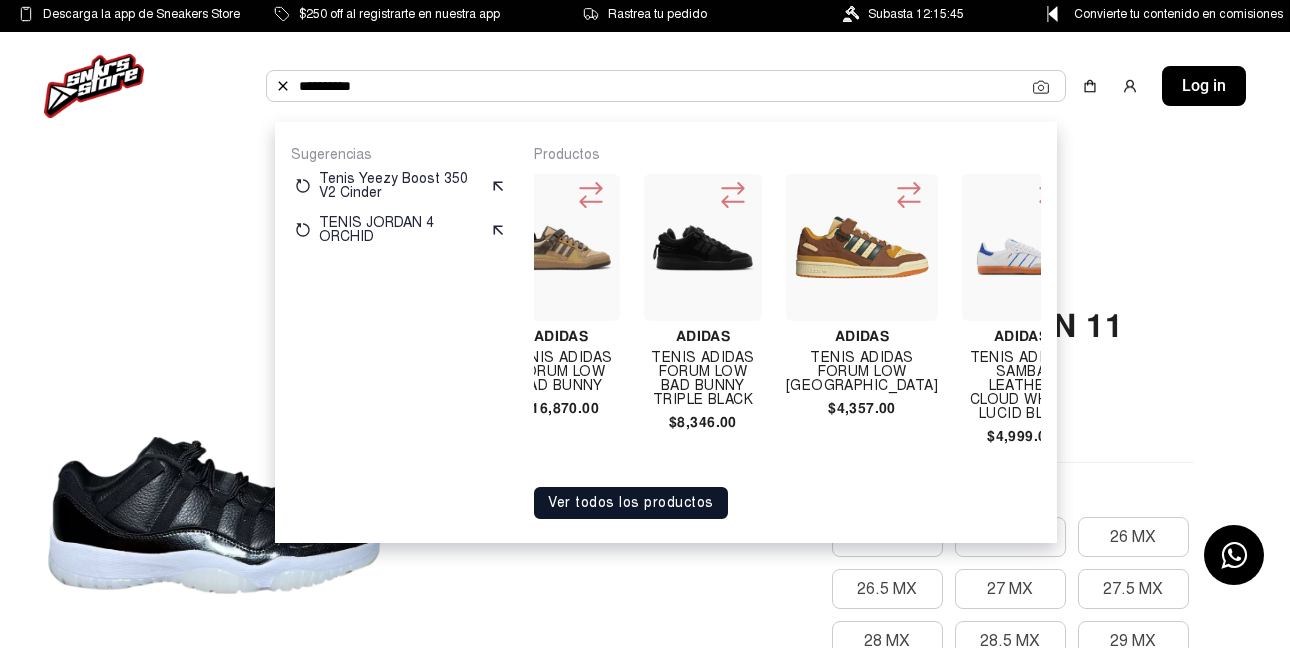 scroll, scrollTop: 0, scrollLeft: 605, axis: horizontal 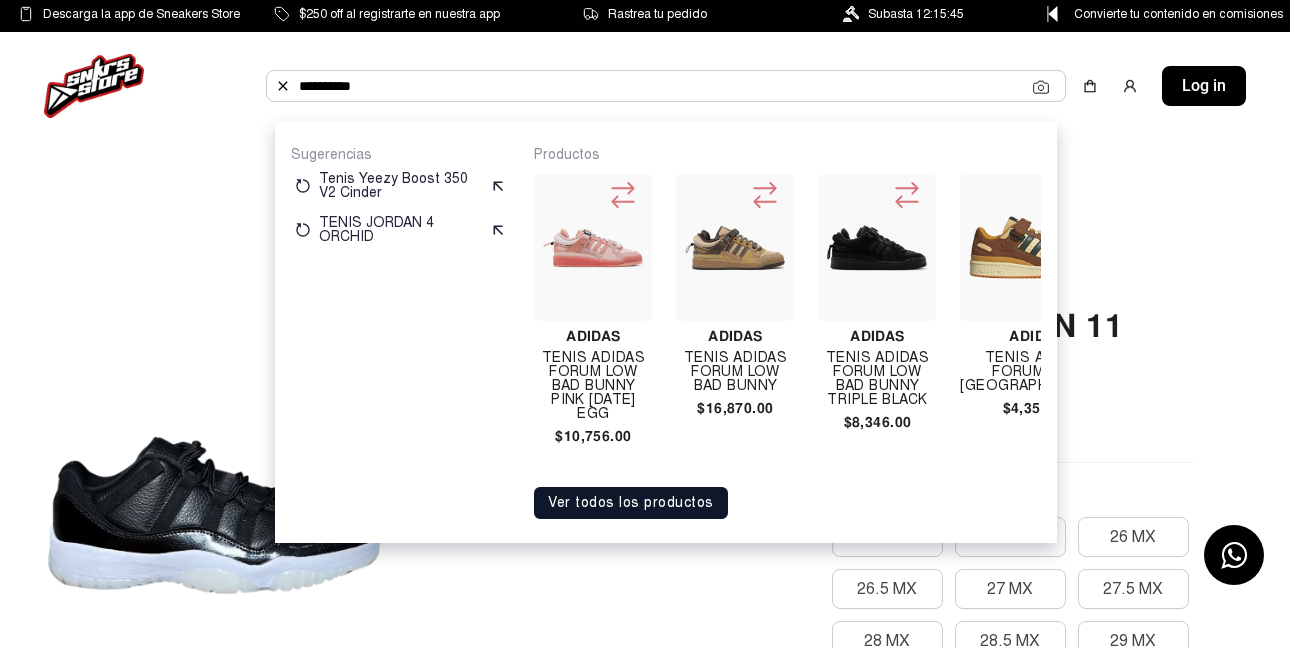 drag, startPoint x: 385, startPoint y: 87, endPoint x: 344, endPoint y: 91, distance: 41.19466 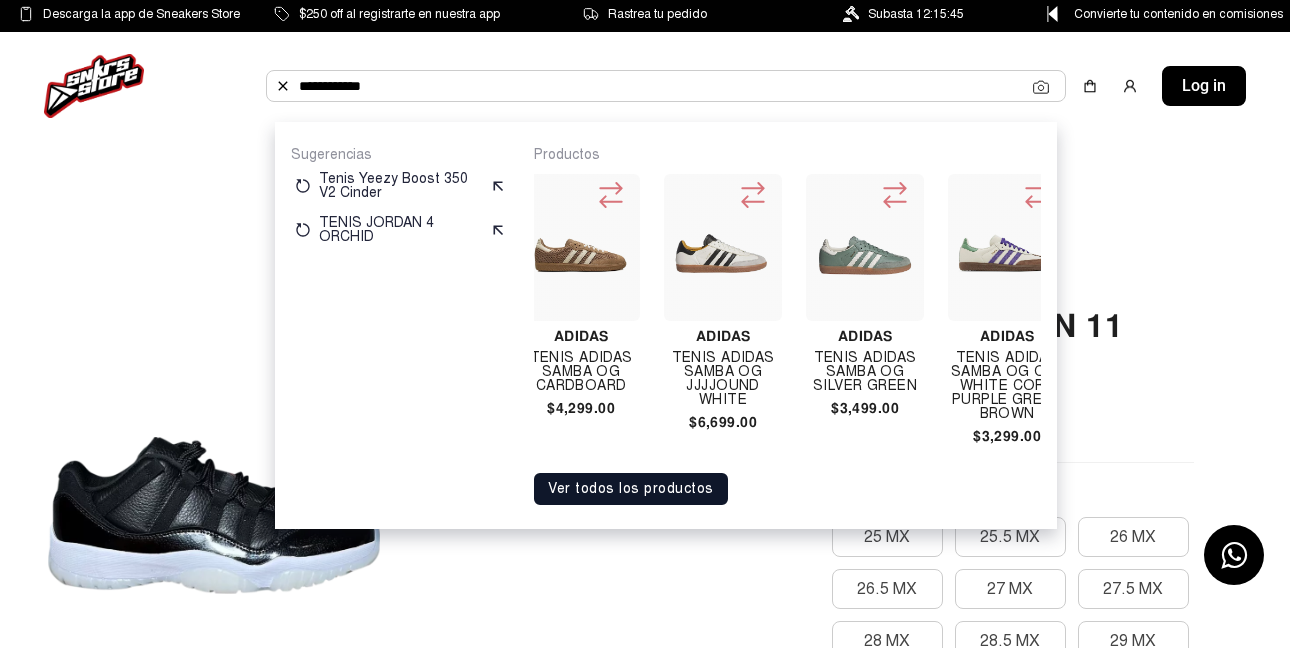 scroll, scrollTop: 0, scrollLeft: 1058, axis: horizontal 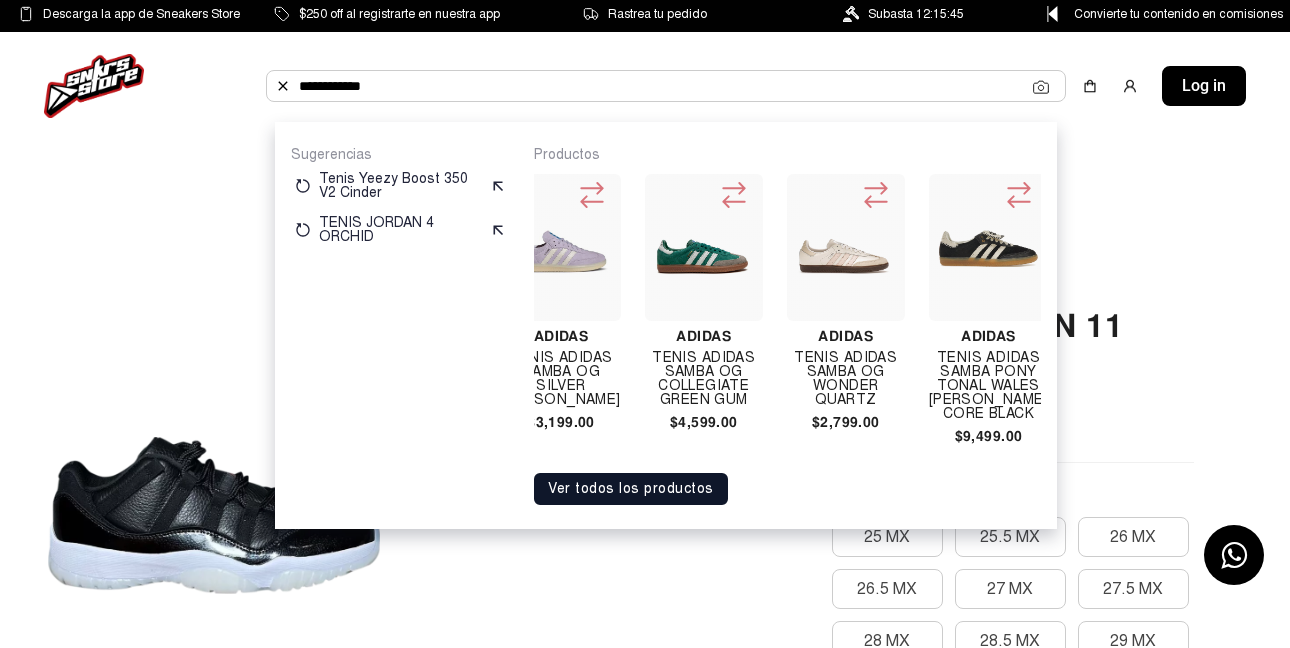 drag, startPoint x: 389, startPoint y: 84, endPoint x: 296, endPoint y: 85, distance: 93.00538 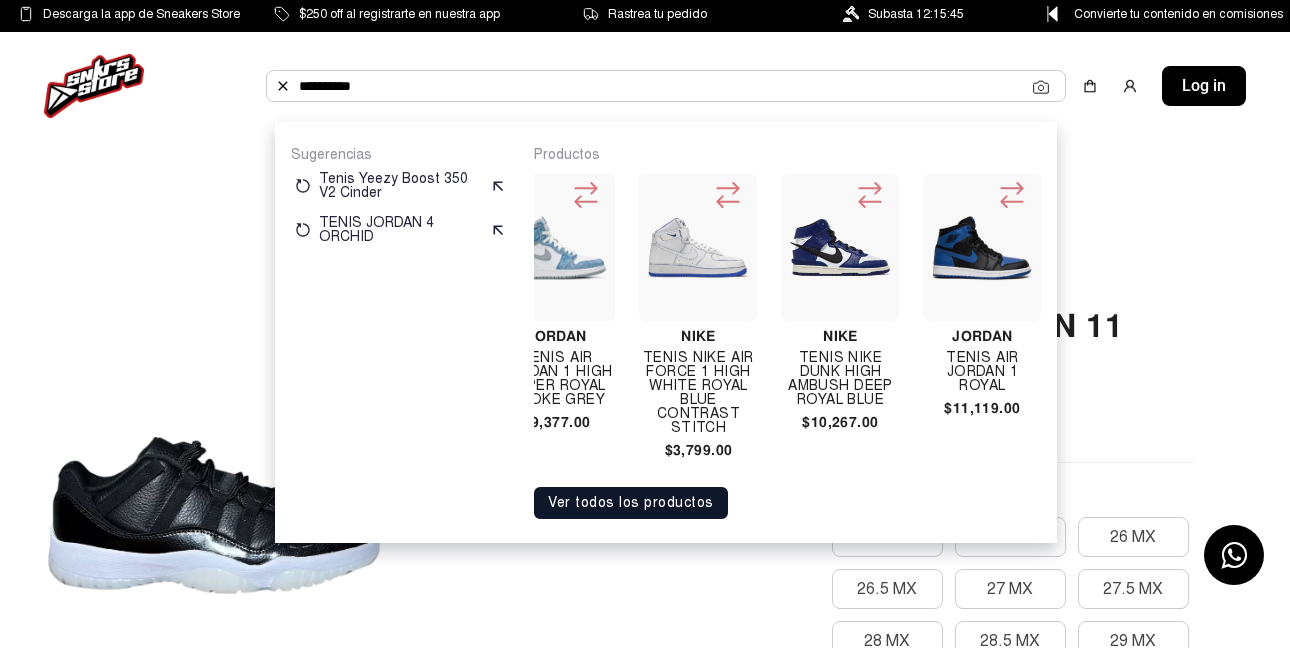 scroll, scrollTop: 0, scrollLeft: 321, axis: horizontal 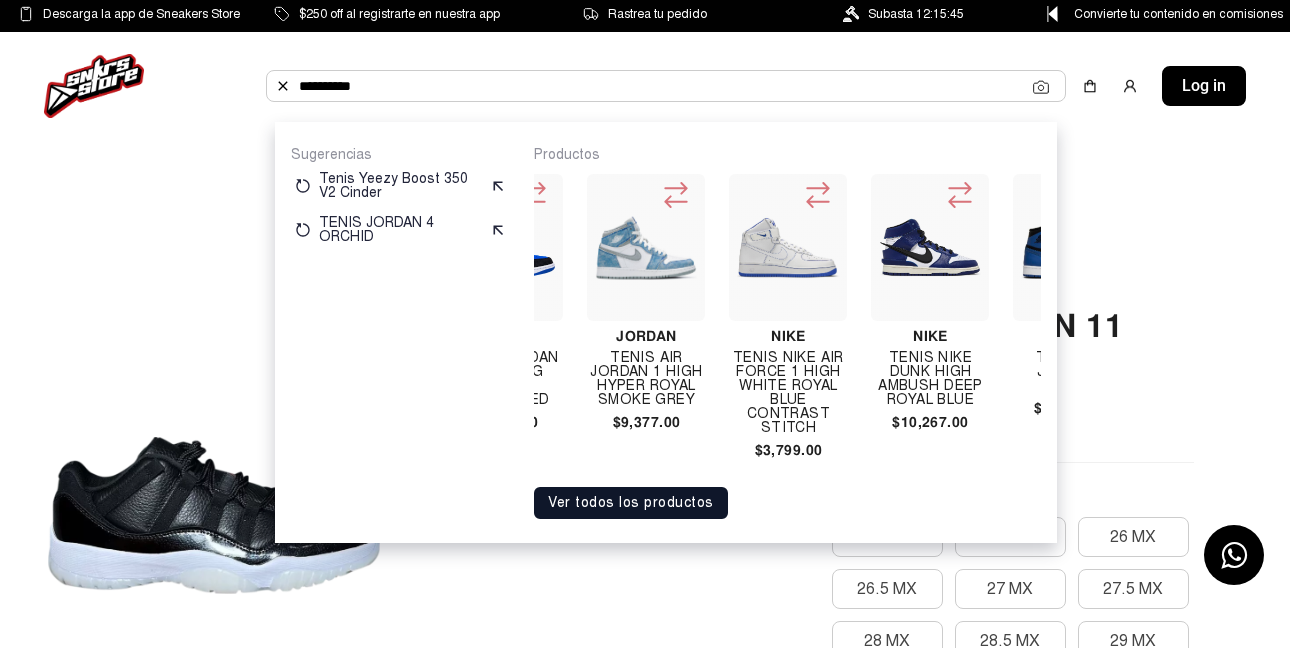 click on "**********" 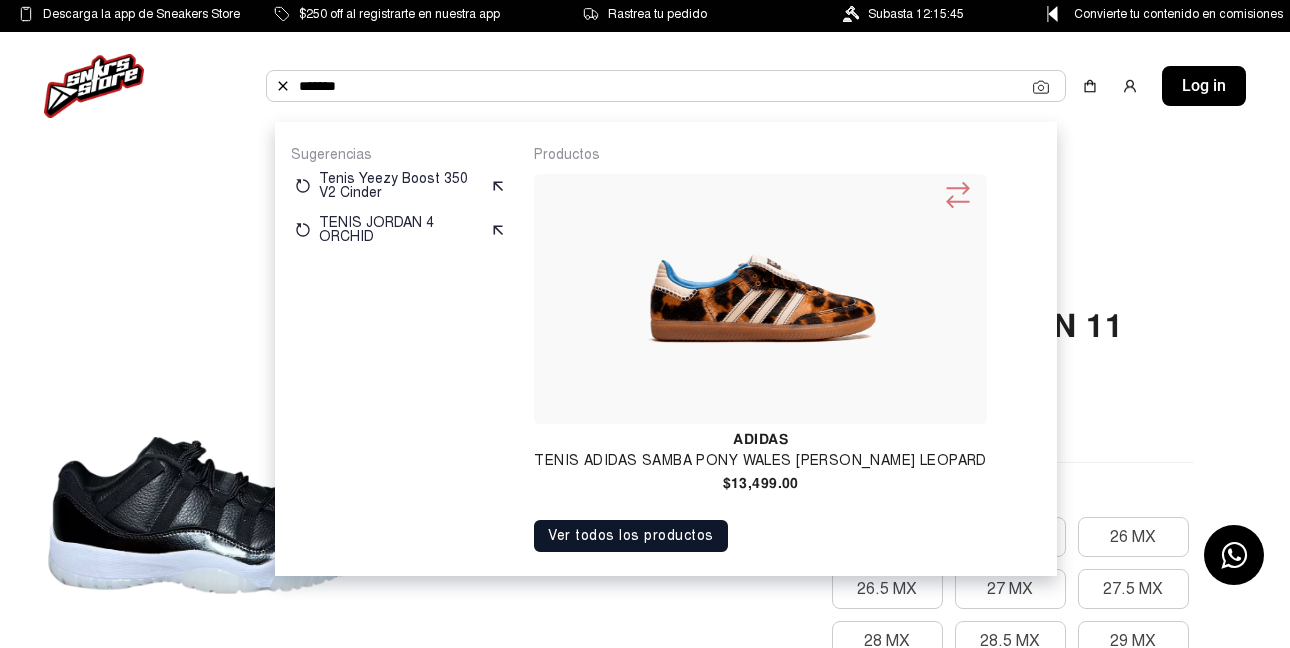 click on "*******" 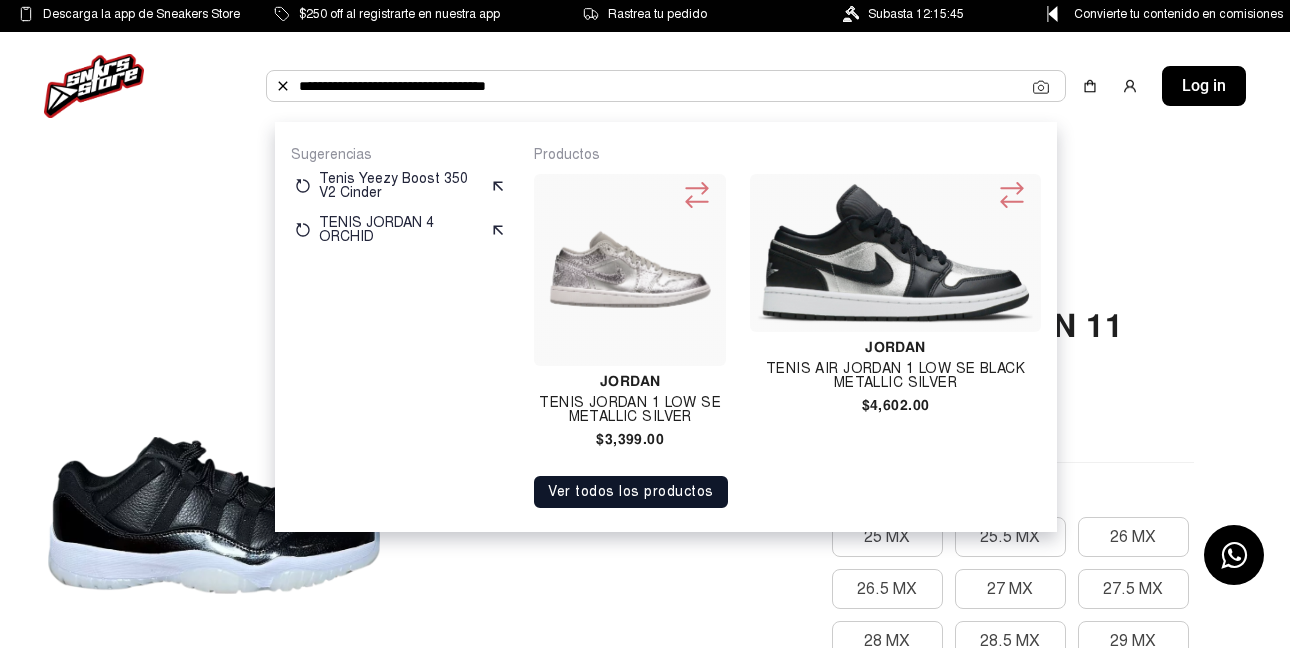 click on "**********" 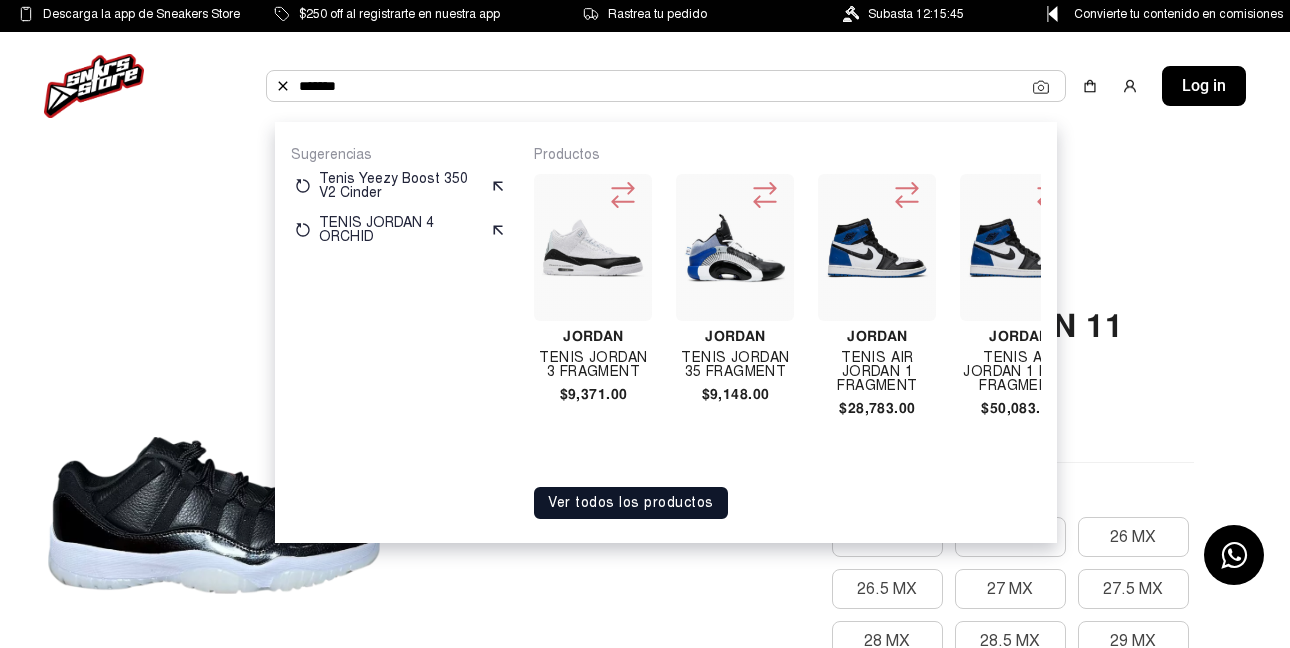 scroll, scrollTop: 0, scrollLeft: 884, axis: horizontal 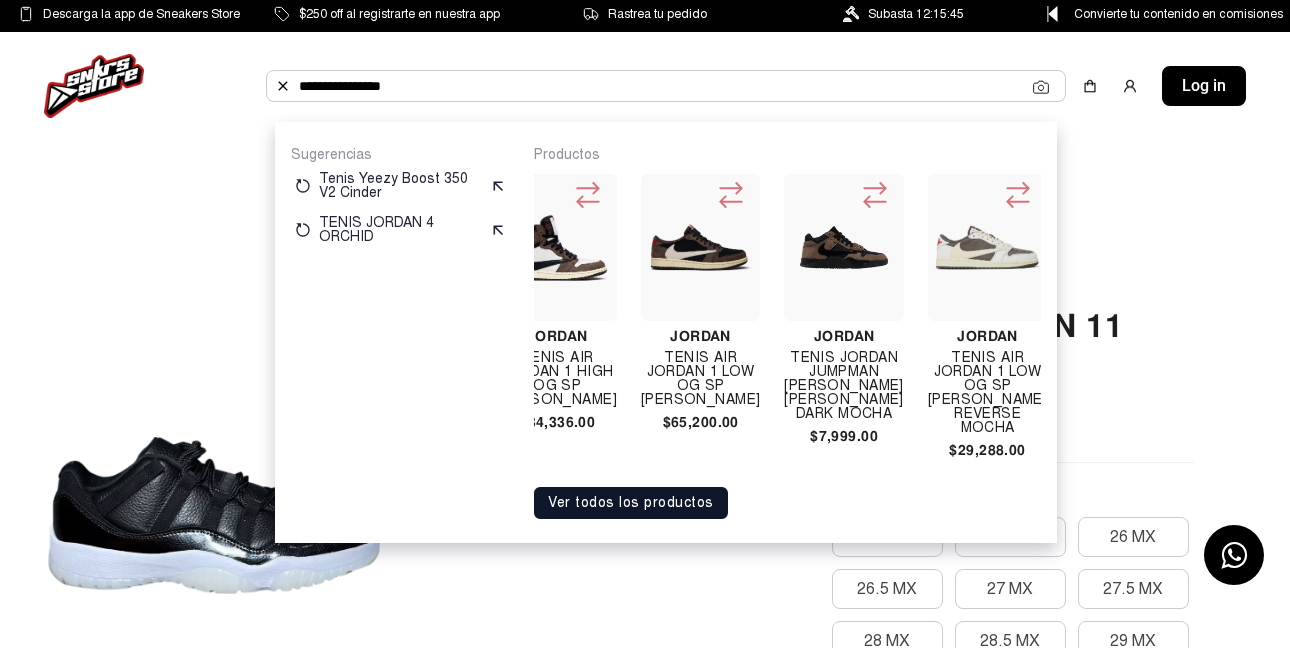 drag, startPoint x: 469, startPoint y: 79, endPoint x: 403, endPoint y: 90, distance: 66.910385 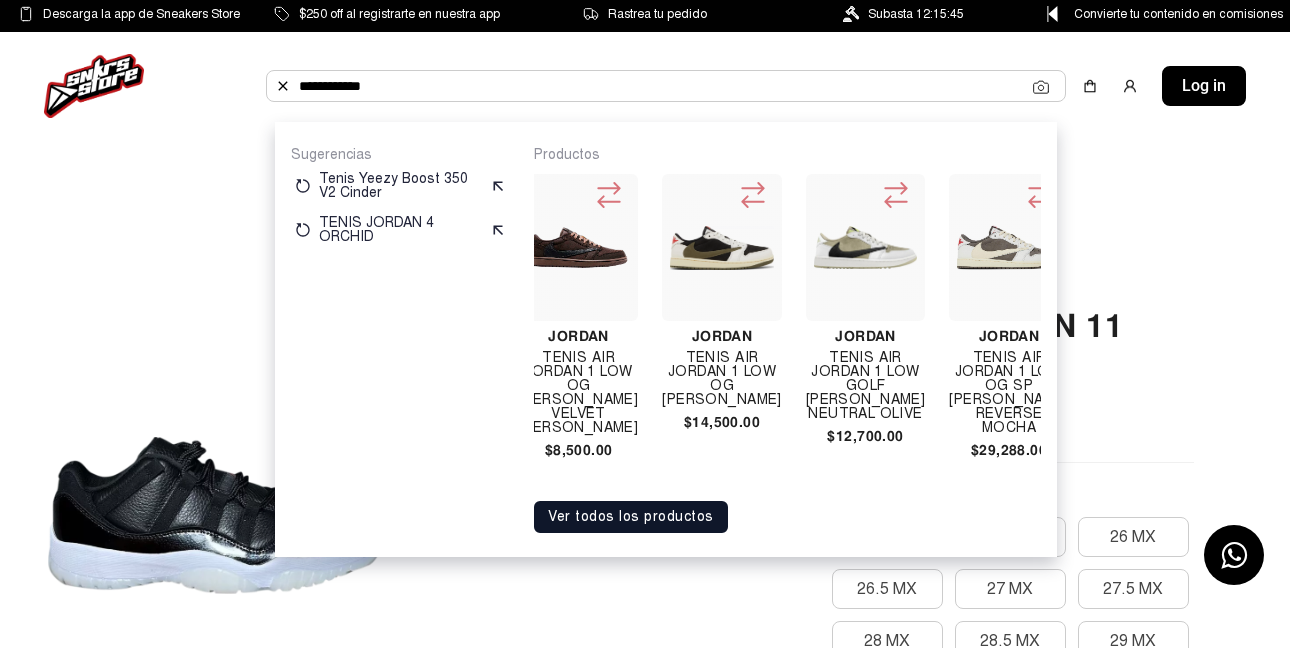scroll, scrollTop: 0, scrollLeft: 2328, axis: horizontal 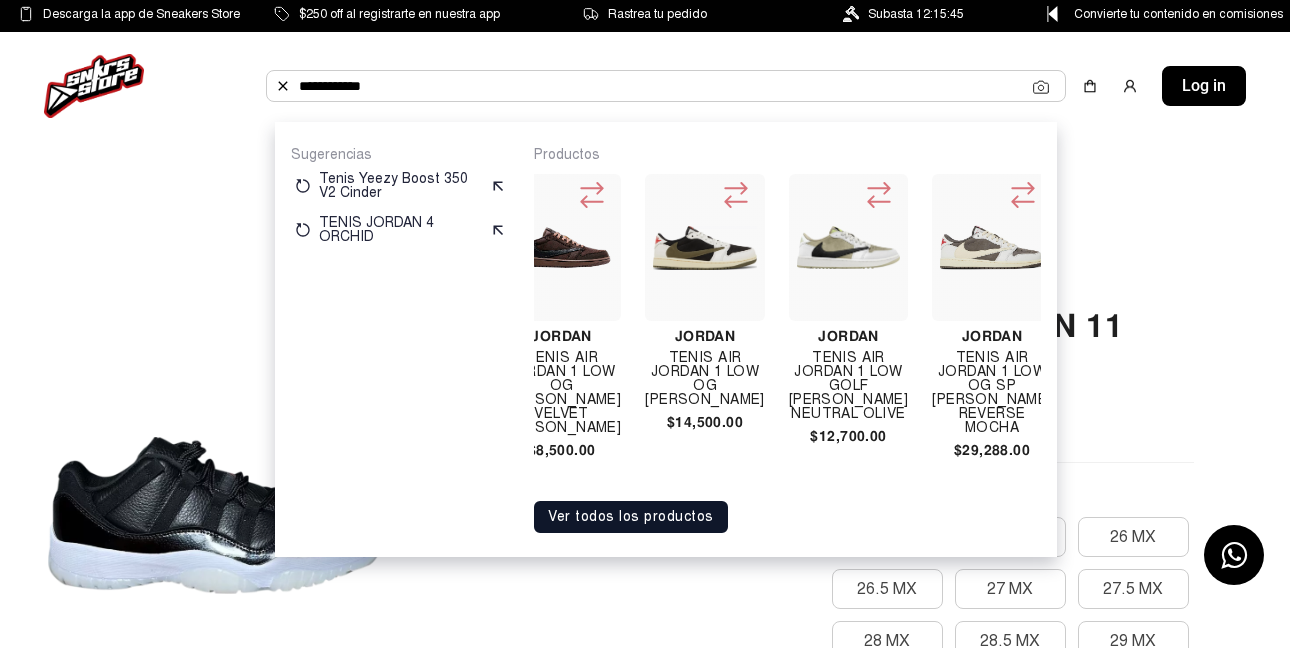 type on "**********" 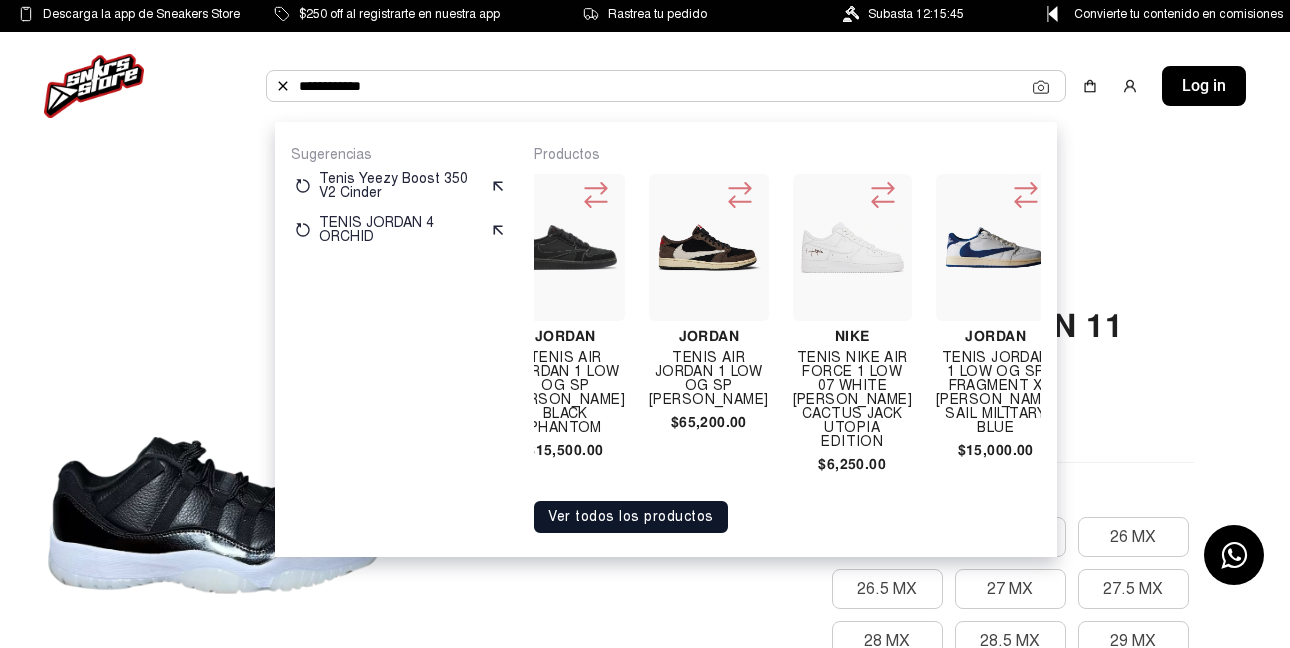 scroll, scrollTop: 0, scrollLeft: 3050, axis: horizontal 